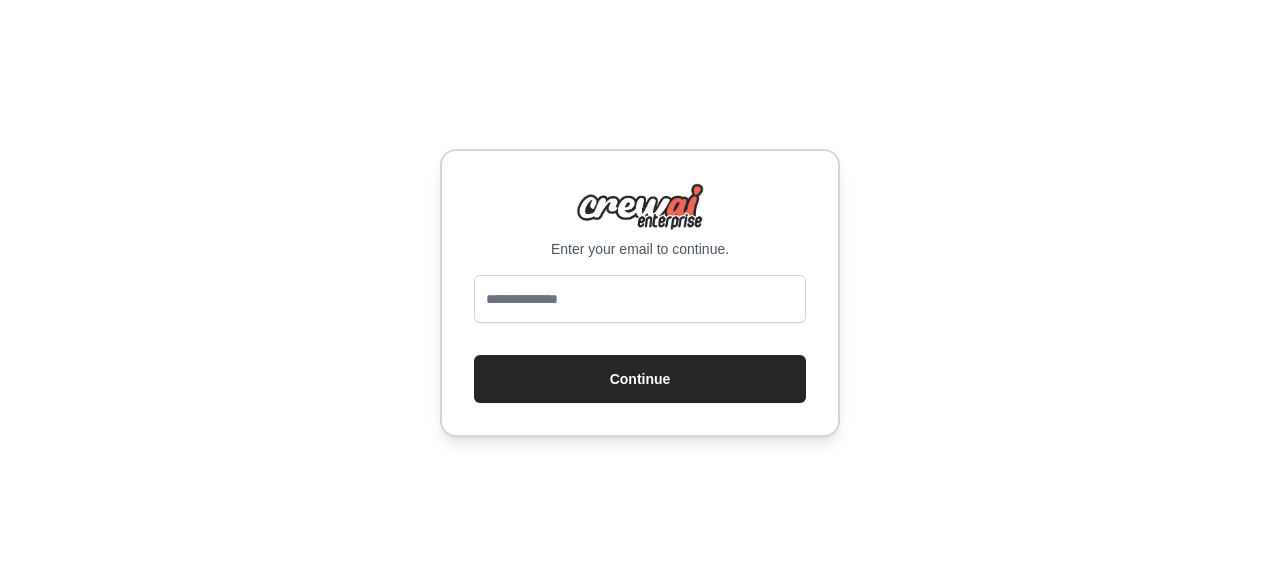 scroll, scrollTop: 0, scrollLeft: 0, axis: both 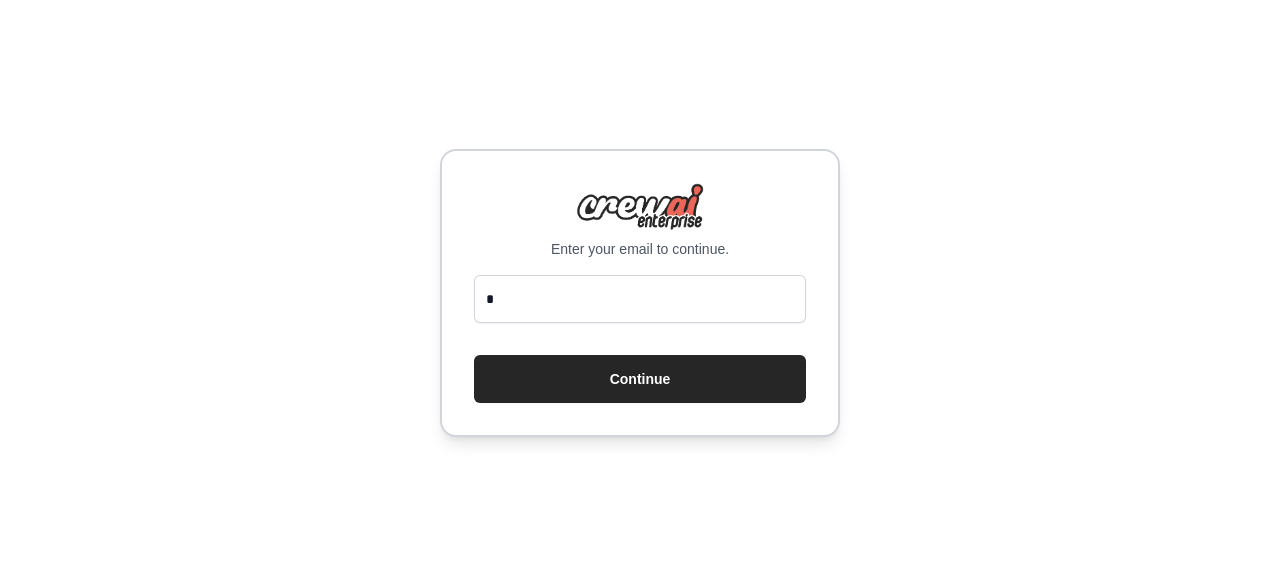 type on "**********" 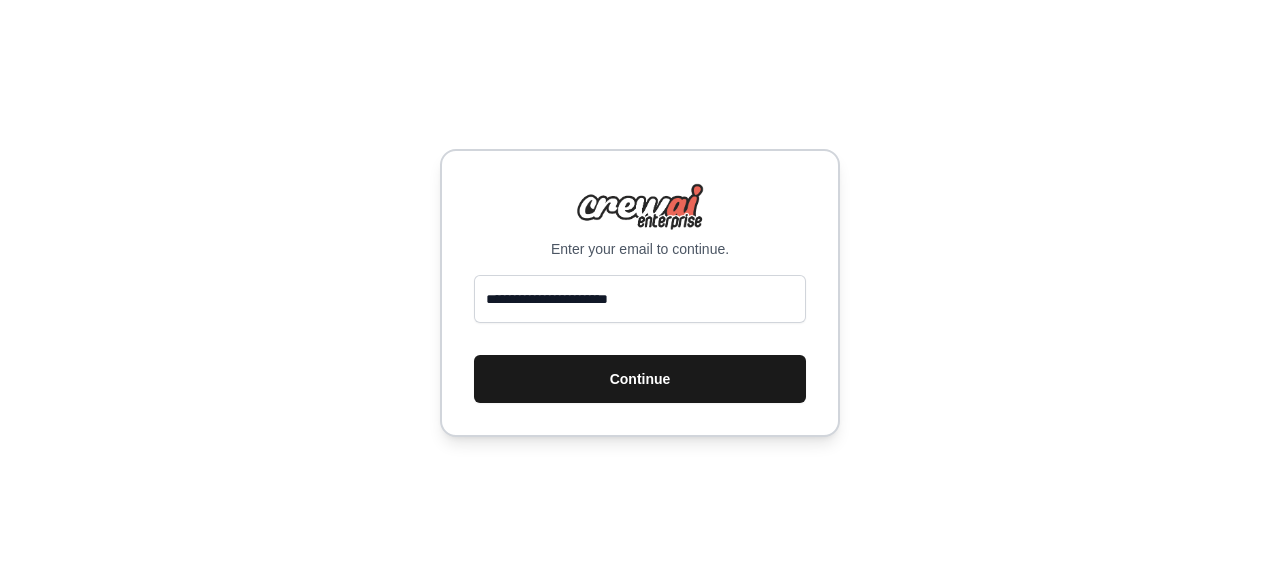 click on "Continue" at bounding box center [640, 379] 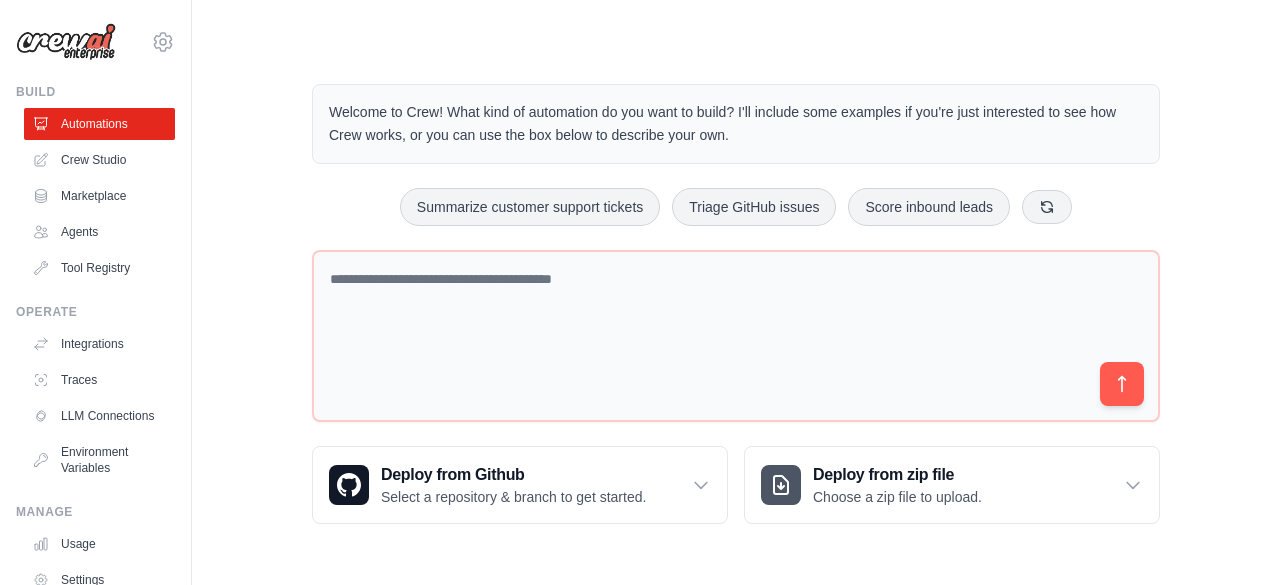 scroll, scrollTop: 0, scrollLeft: 0, axis: both 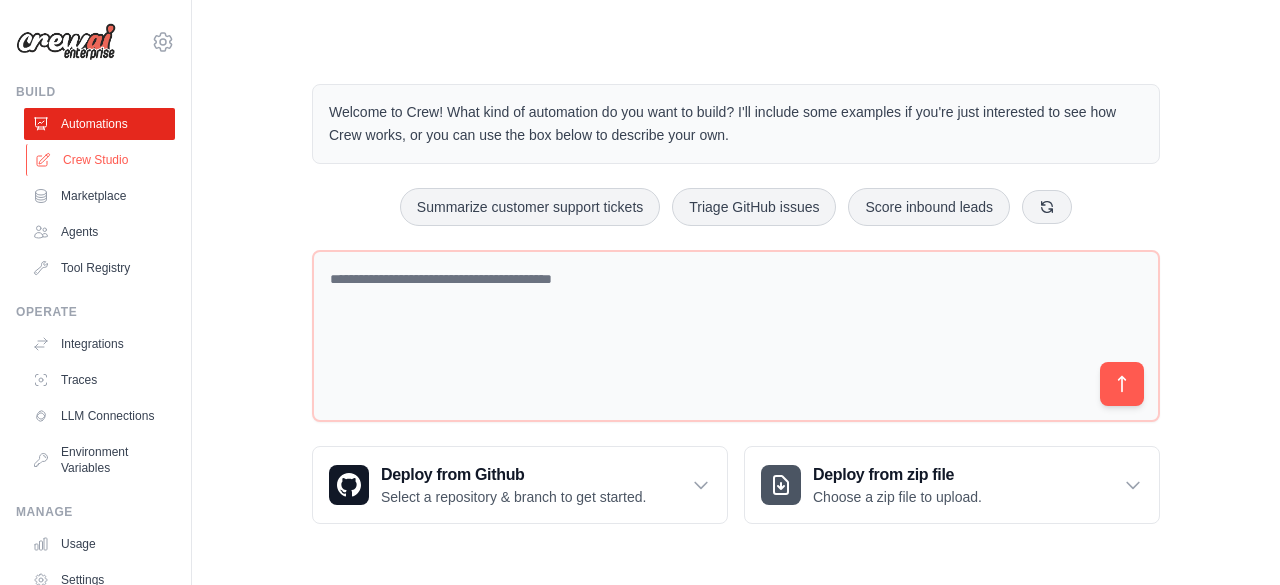 click on "Crew Studio" at bounding box center [101, 160] 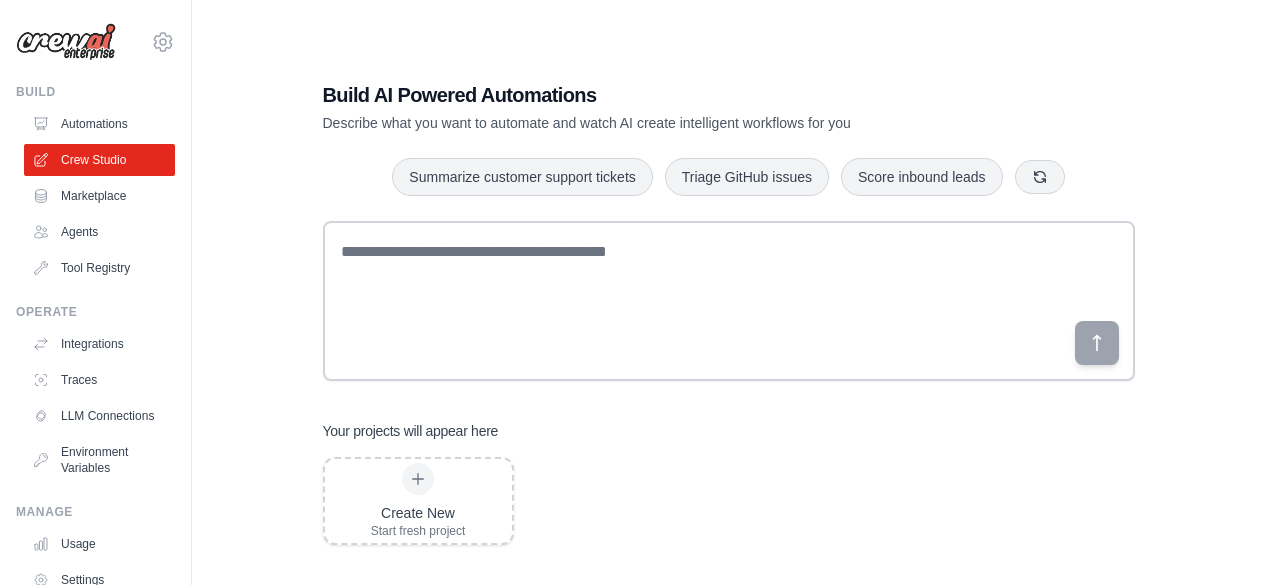 scroll, scrollTop: 0, scrollLeft: 0, axis: both 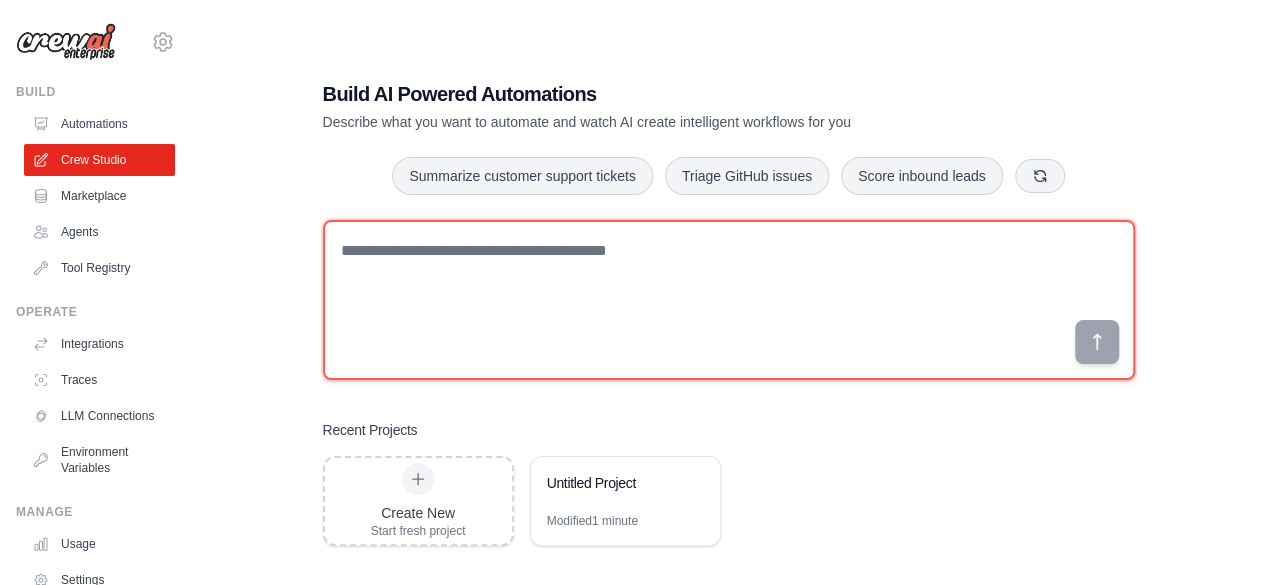 click at bounding box center [729, 300] 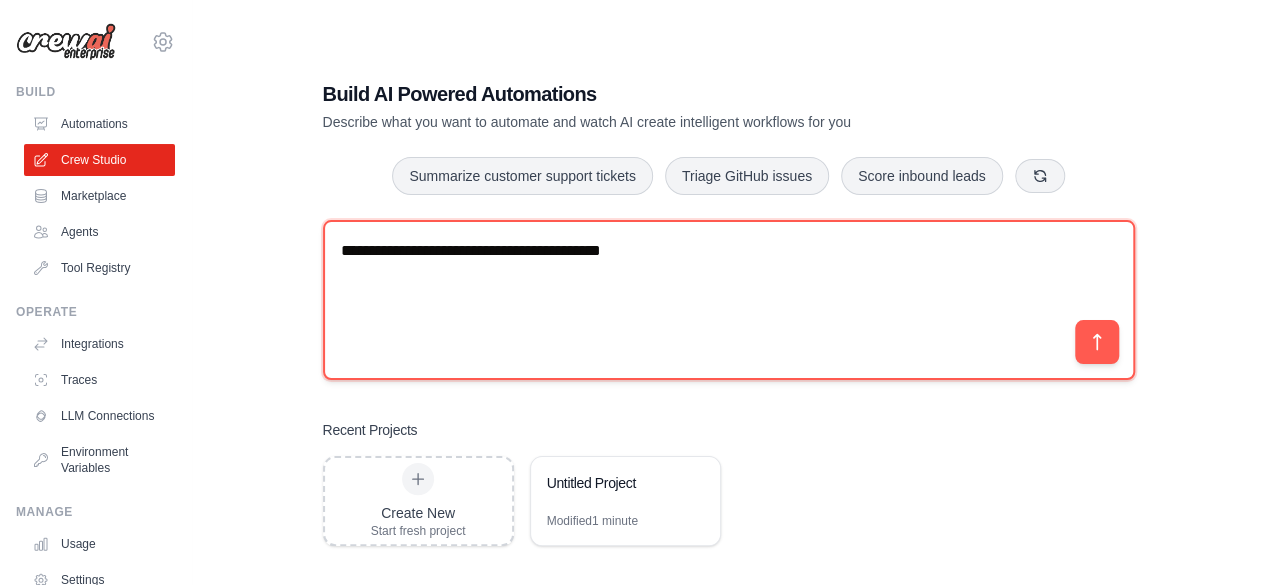 paste on "[REDACTED]" 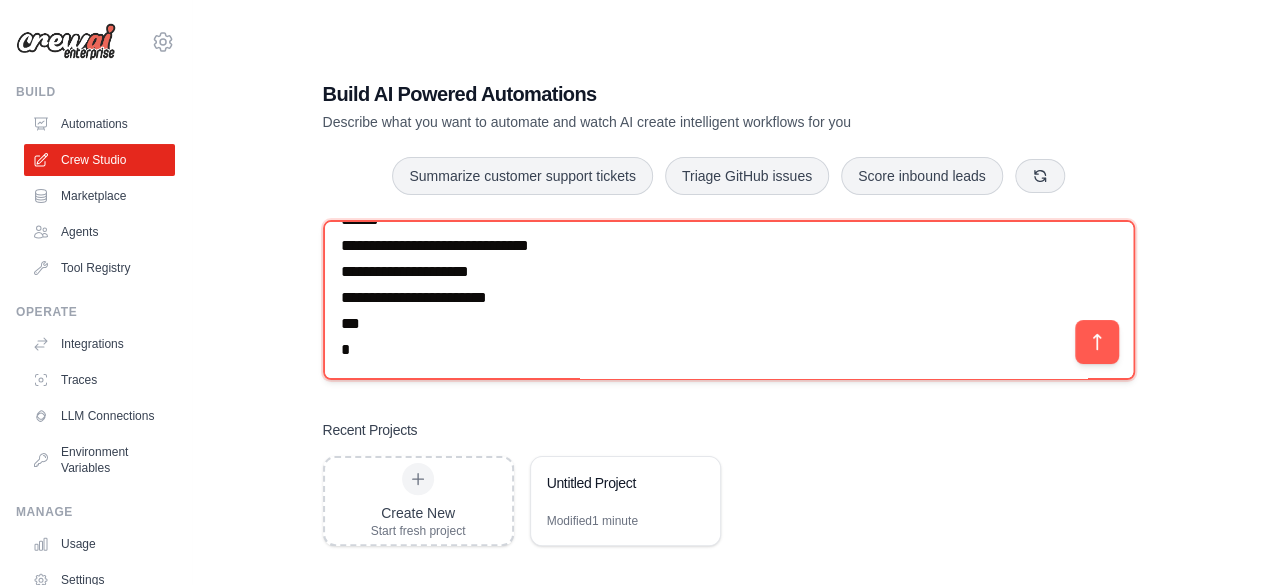 scroll, scrollTop: 2320, scrollLeft: 0, axis: vertical 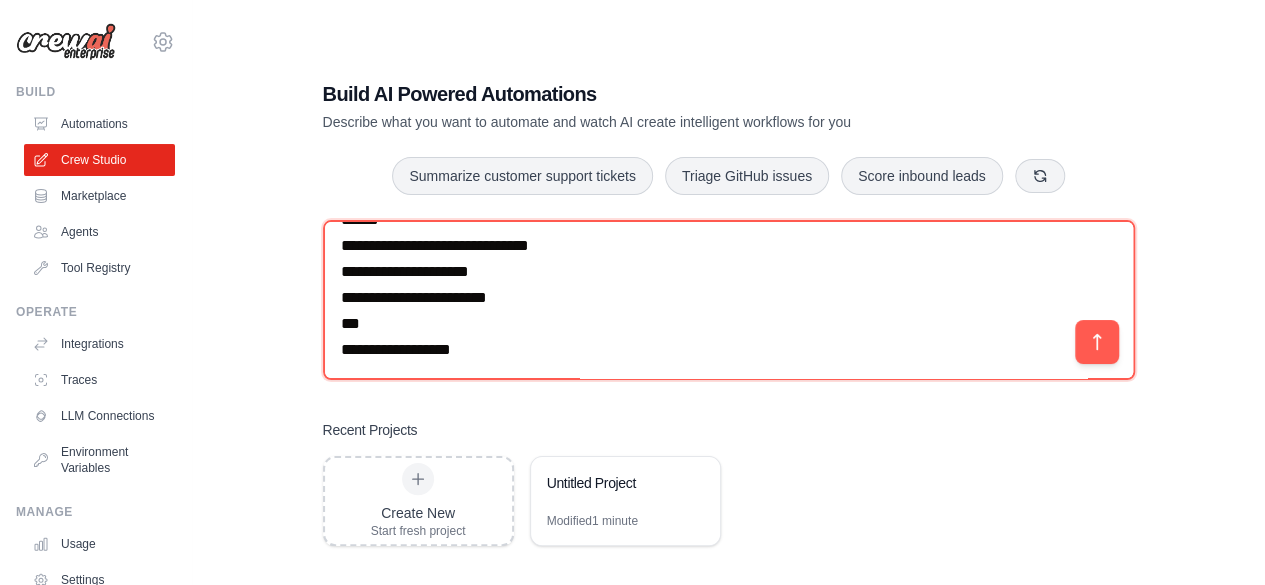 paste on "**********" 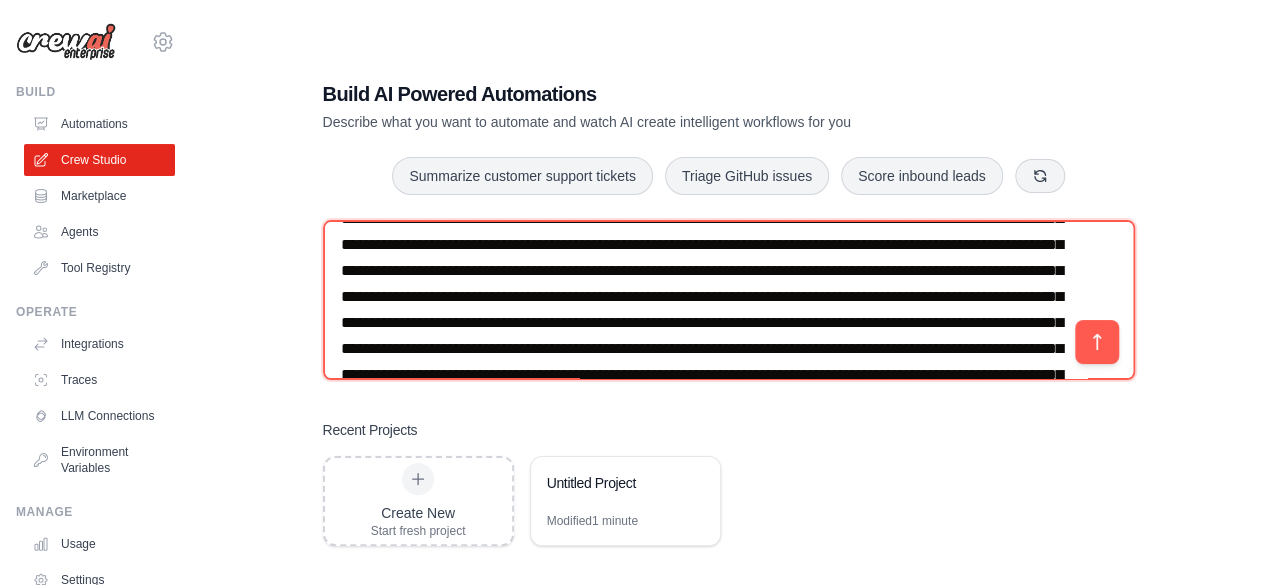 scroll, scrollTop: 3912, scrollLeft: 0, axis: vertical 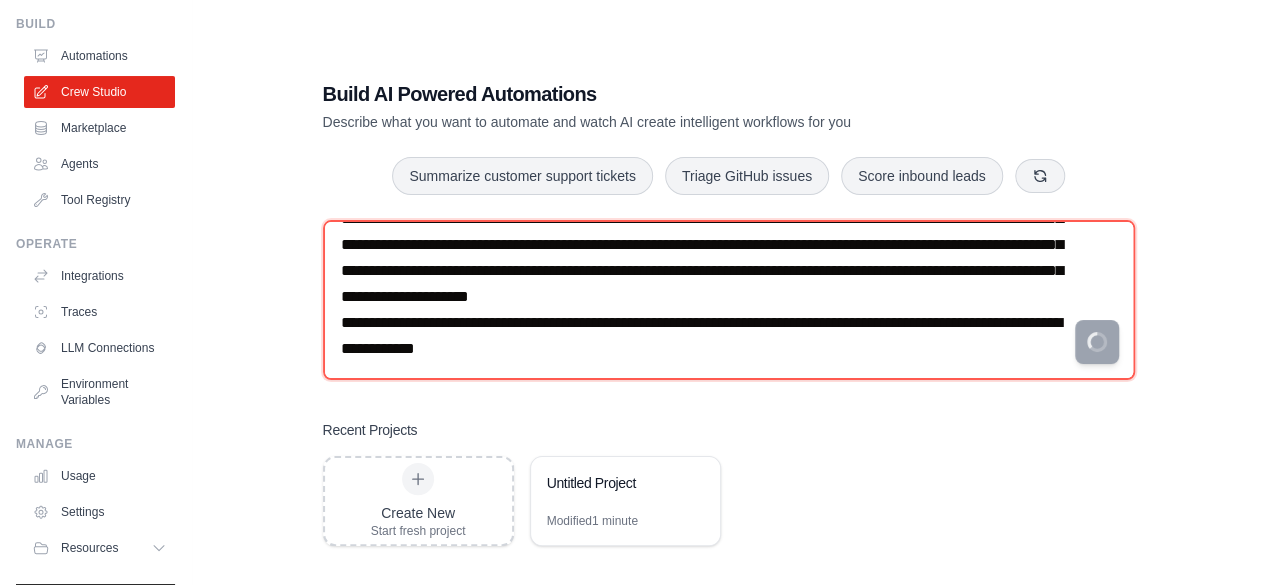type on "**********" 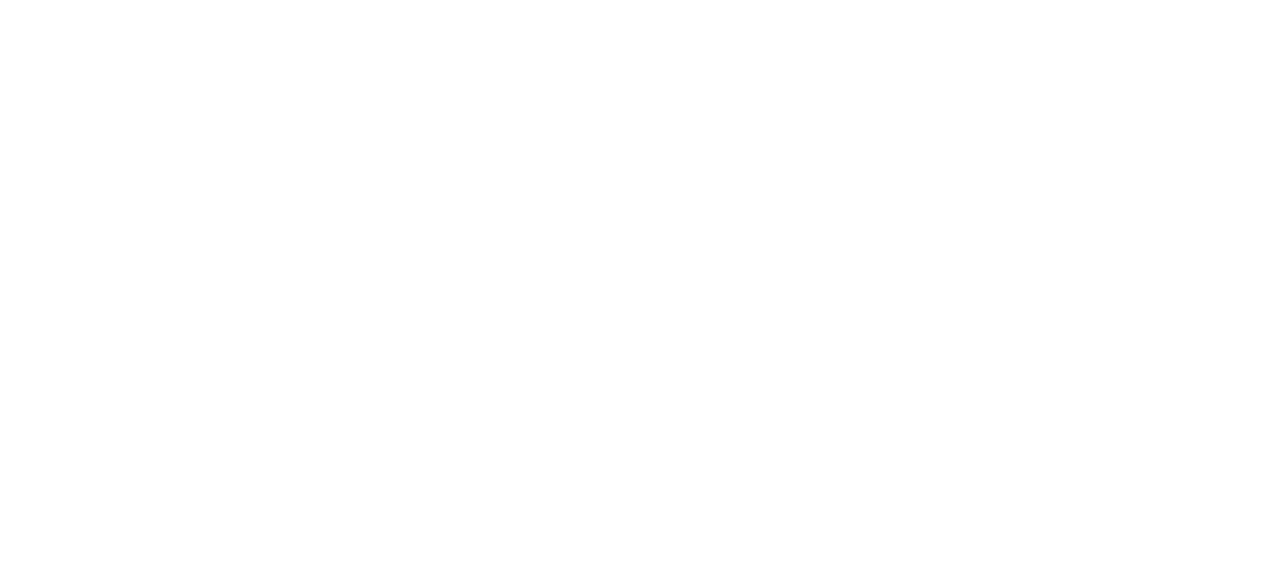 scroll, scrollTop: 0, scrollLeft: 0, axis: both 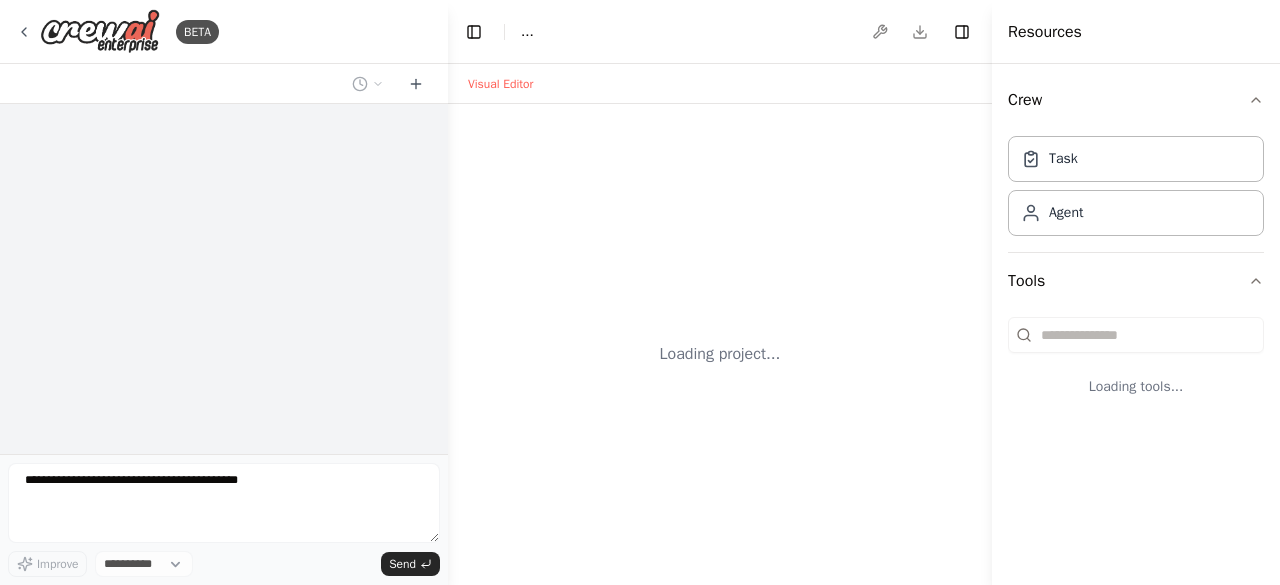 select on "****" 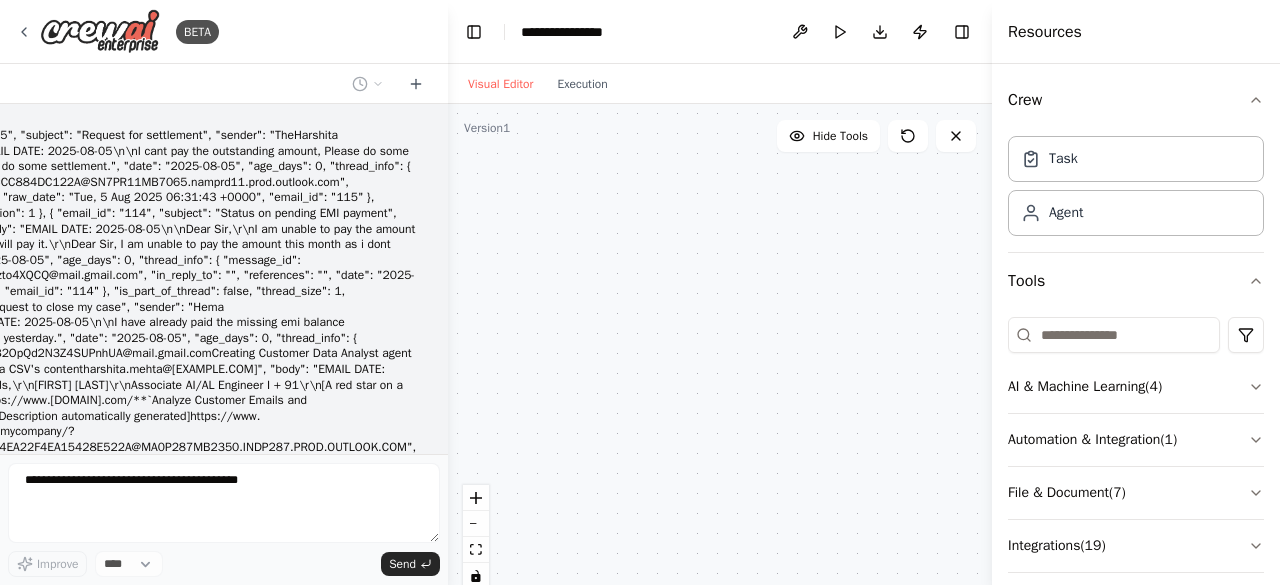 scroll, scrollTop: 1062, scrollLeft: 0, axis: vertical 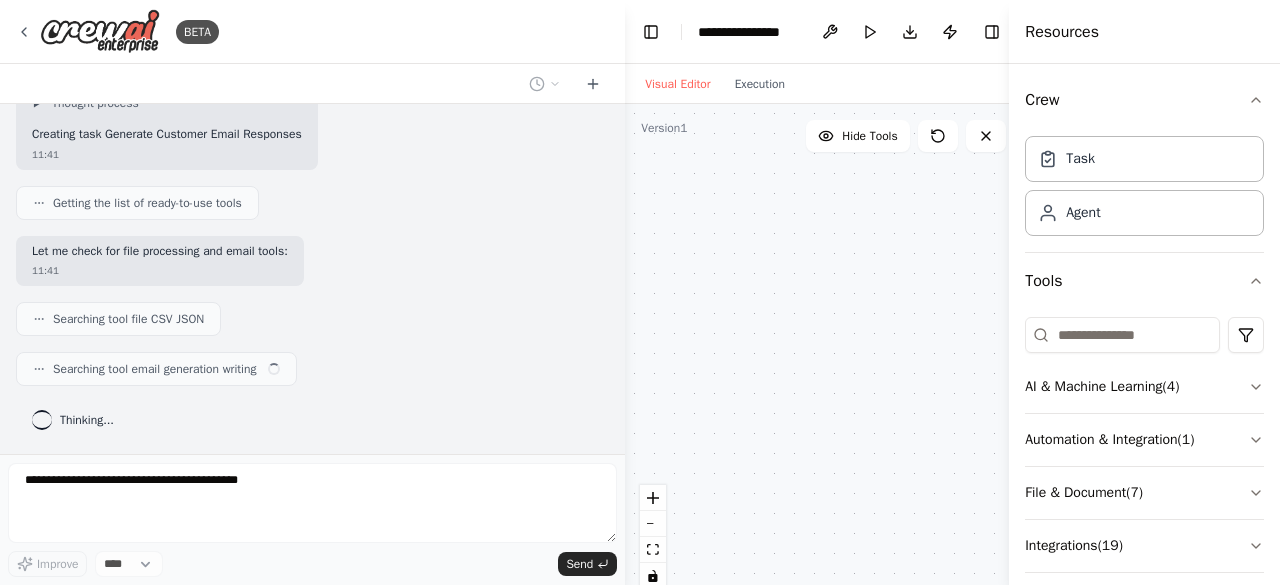 drag, startPoint x: 443, startPoint y: 270, endPoint x: 665, endPoint y: 263, distance: 222.11034 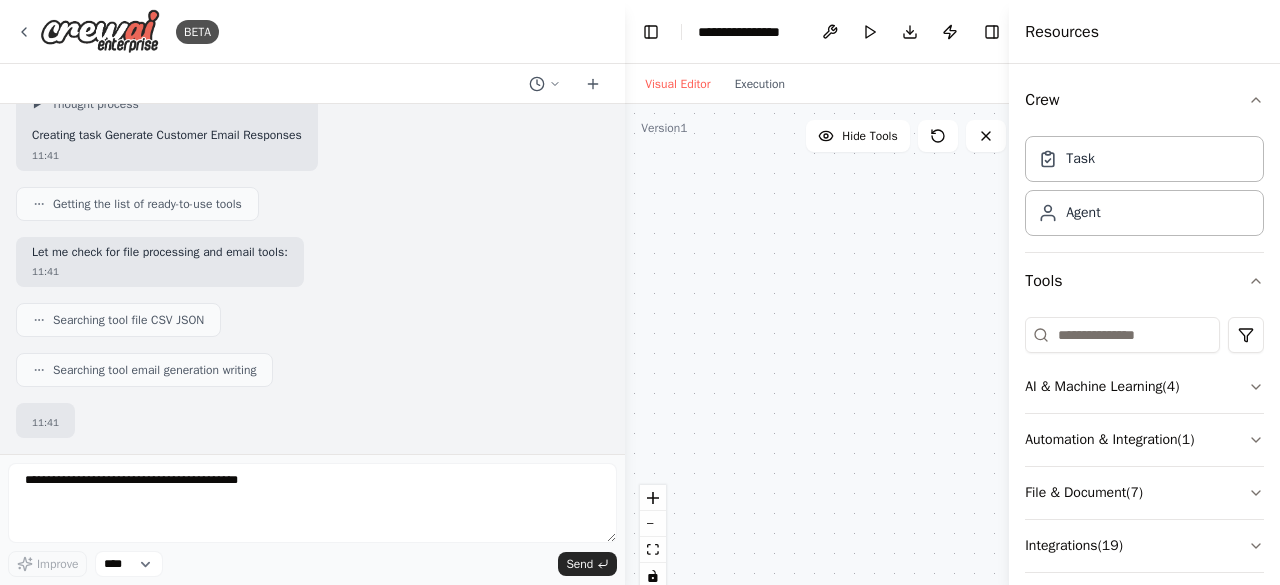 scroll, scrollTop: 1542, scrollLeft: 0, axis: vertical 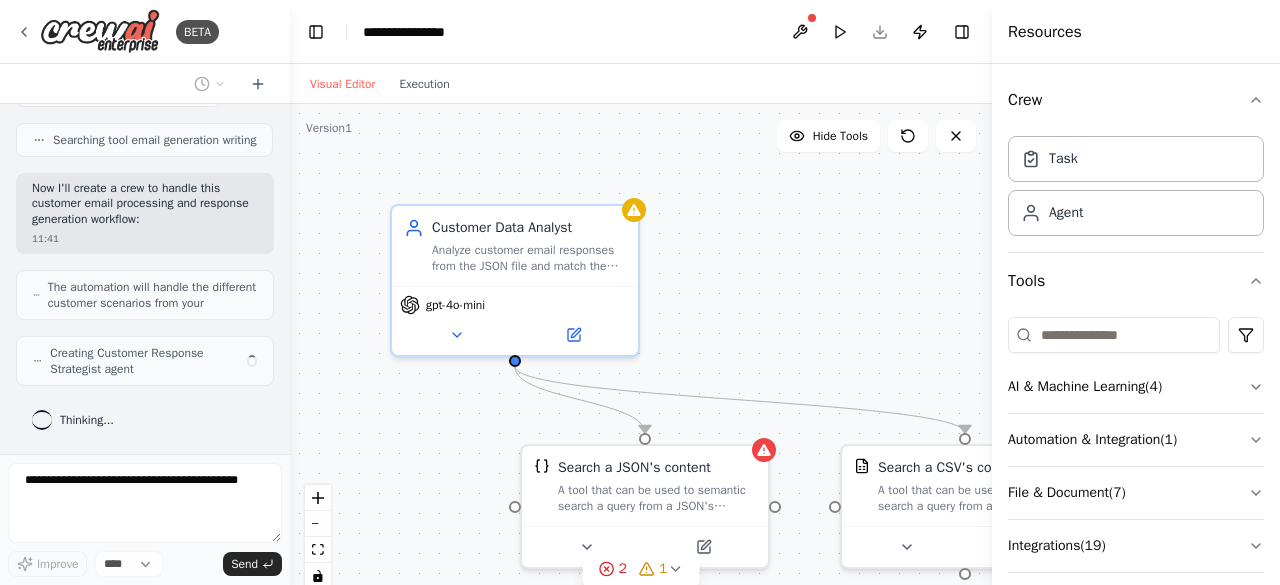 drag, startPoint x: 624, startPoint y: 303, endPoint x: 286, endPoint y: 287, distance: 338.37848 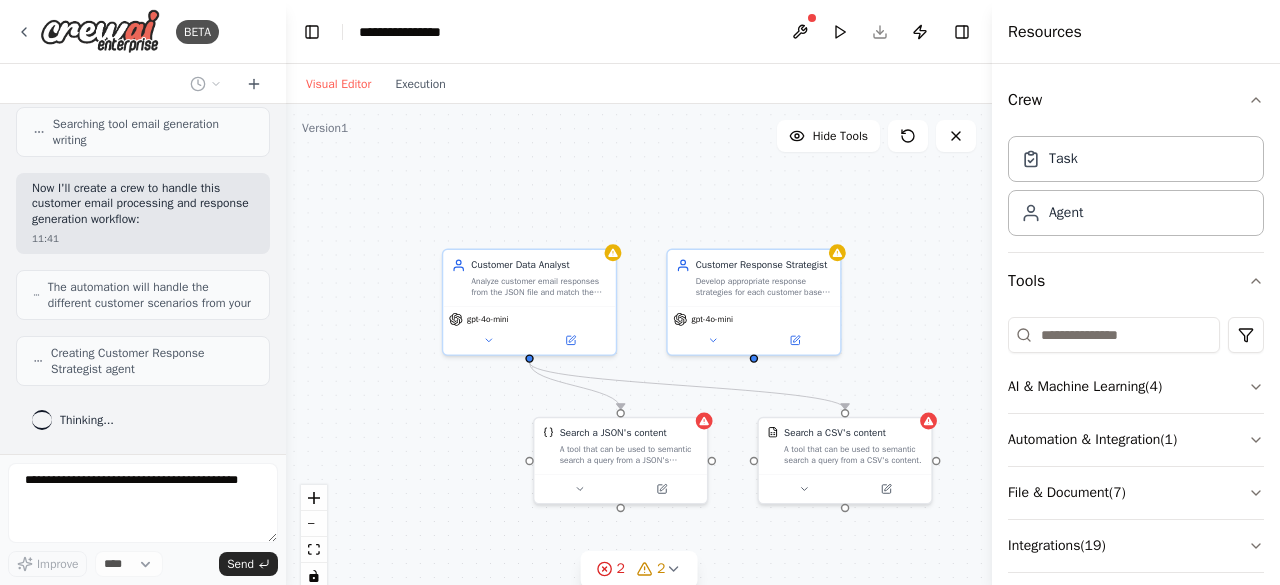 scroll, scrollTop: 1830, scrollLeft: 0, axis: vertical 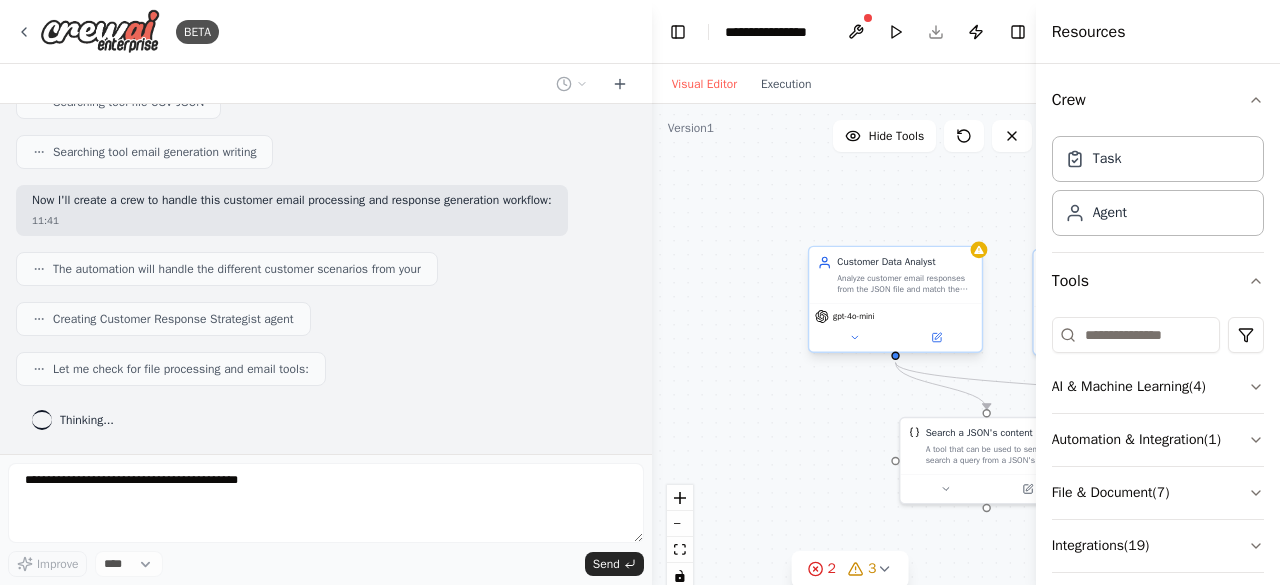 drag, startPoint x: 285, startPoint y: 275, endPoint x: 932, endPoint y: 279, distance: 647.0124 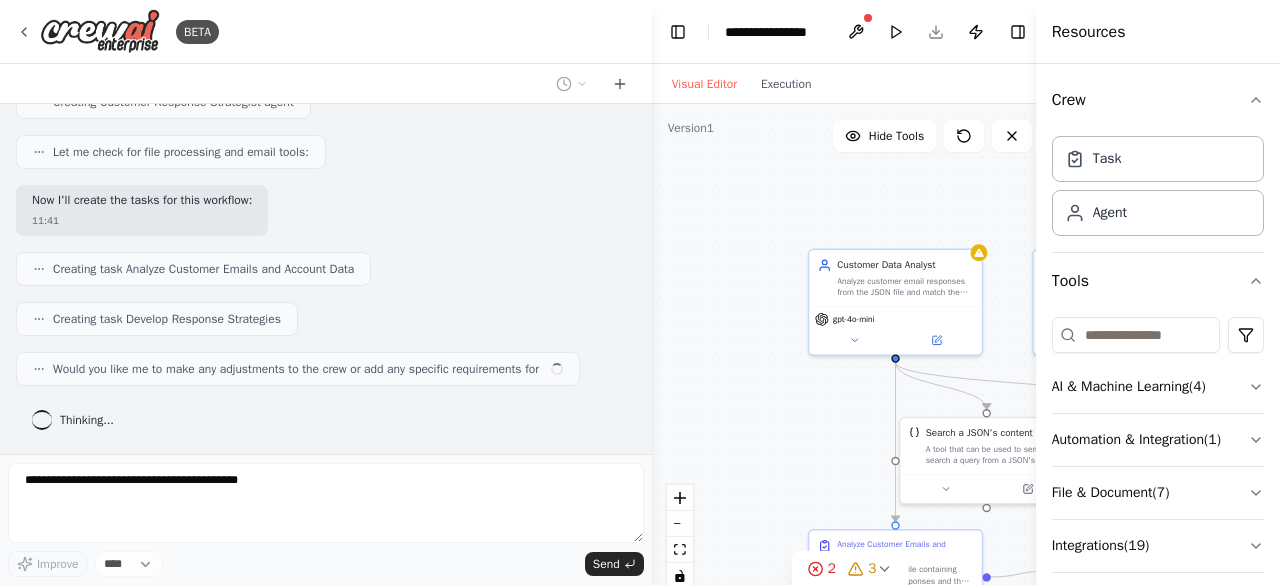 scroll, scrollTop: 1777, scrollLeft: 0, axis: vertical 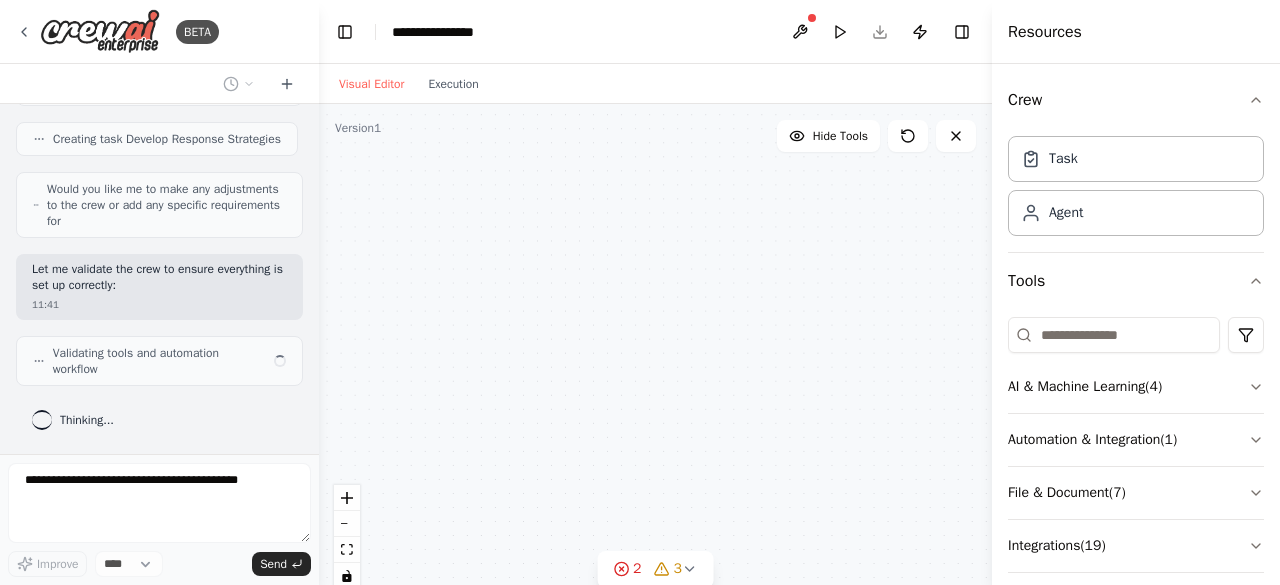 drag, startPoint x: 650, startPoint y: 305, endPoint x: 297, endPoint y: 319, distance: 353.2775 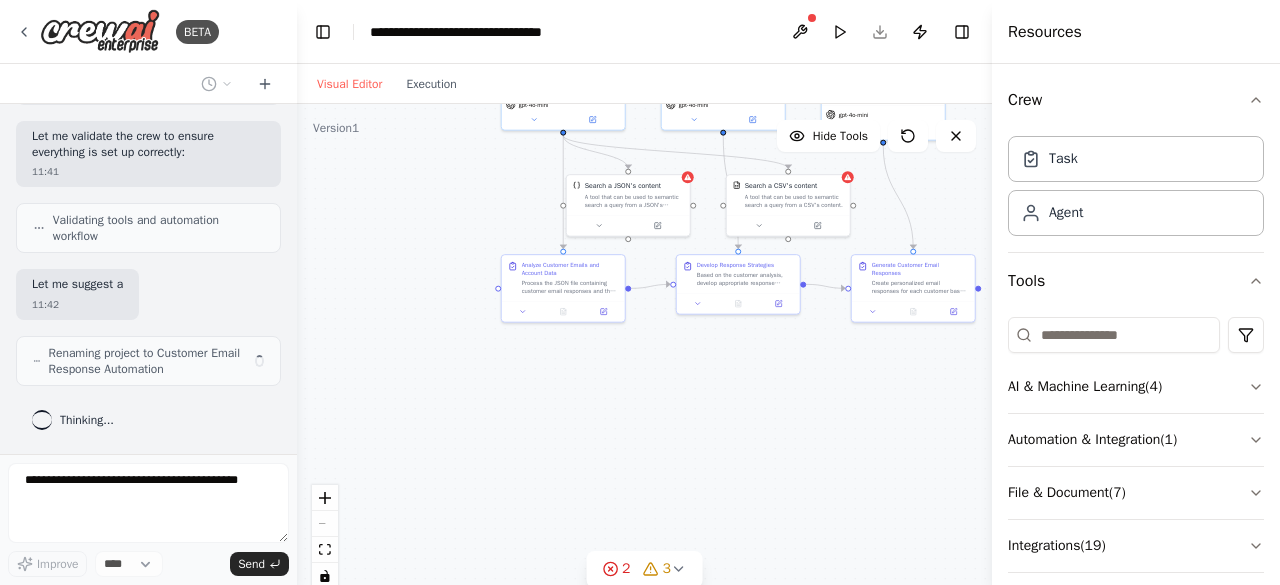 drag, startPoint x: 624, startPoint y: 219, endPoint x: 646, endPoint y: -26, distance: 245.98578 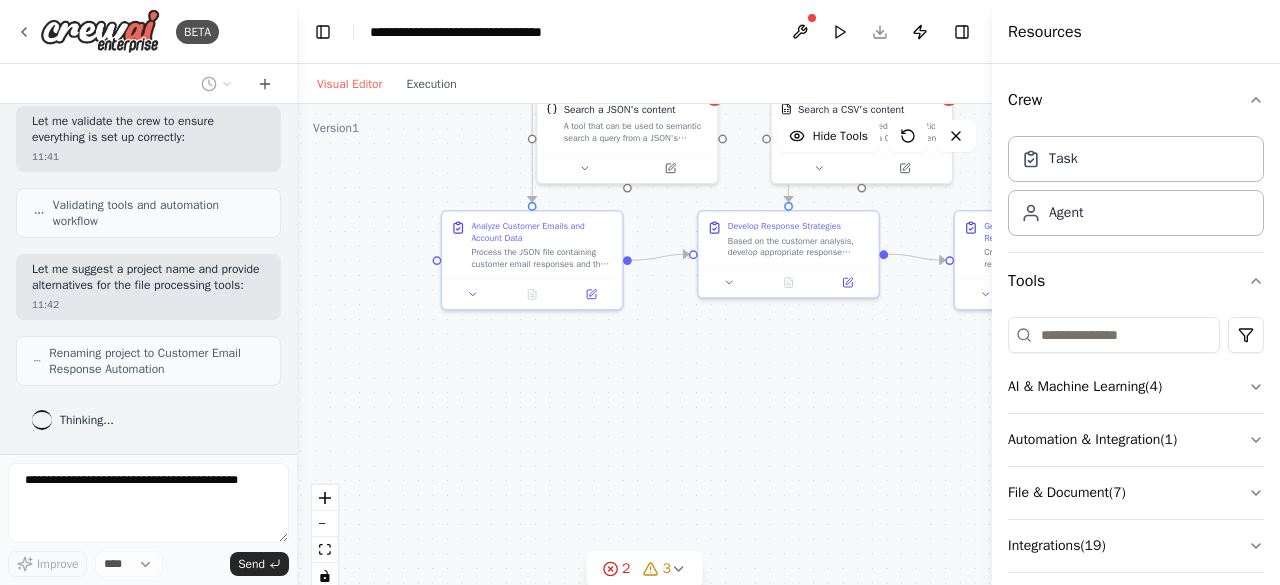 scroll, scrollTop: 2452, scrollLeft: 0, axis: vertical 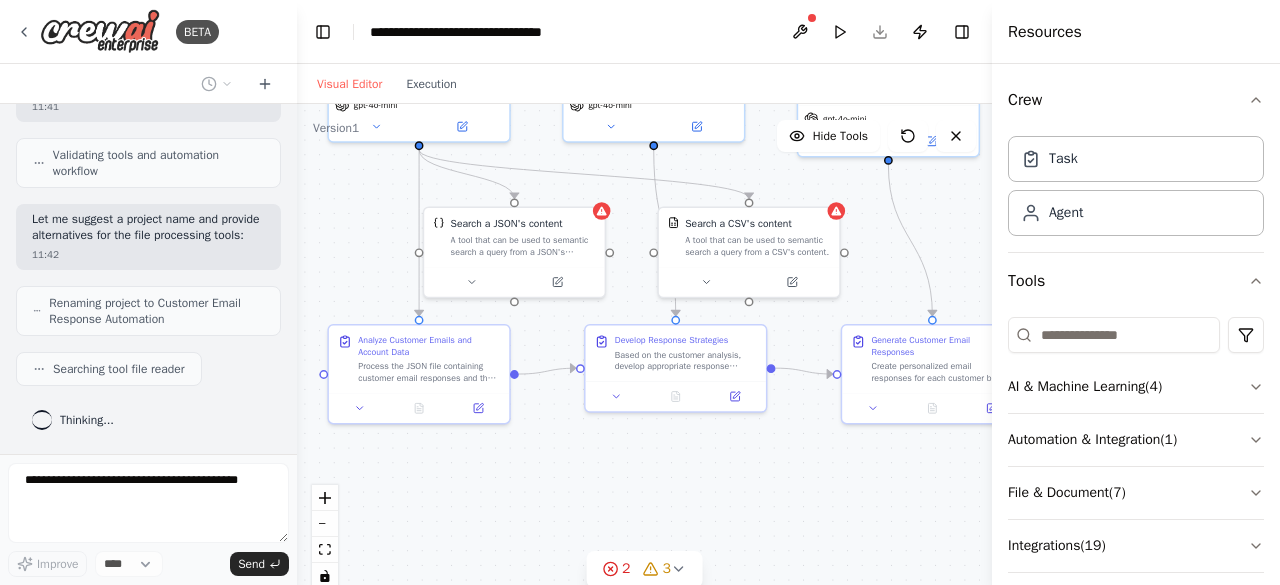 drag, startPoint x: 660, startPoint y: 429, endPoint x: 546, endPoint y: 541, distance: 159.8124 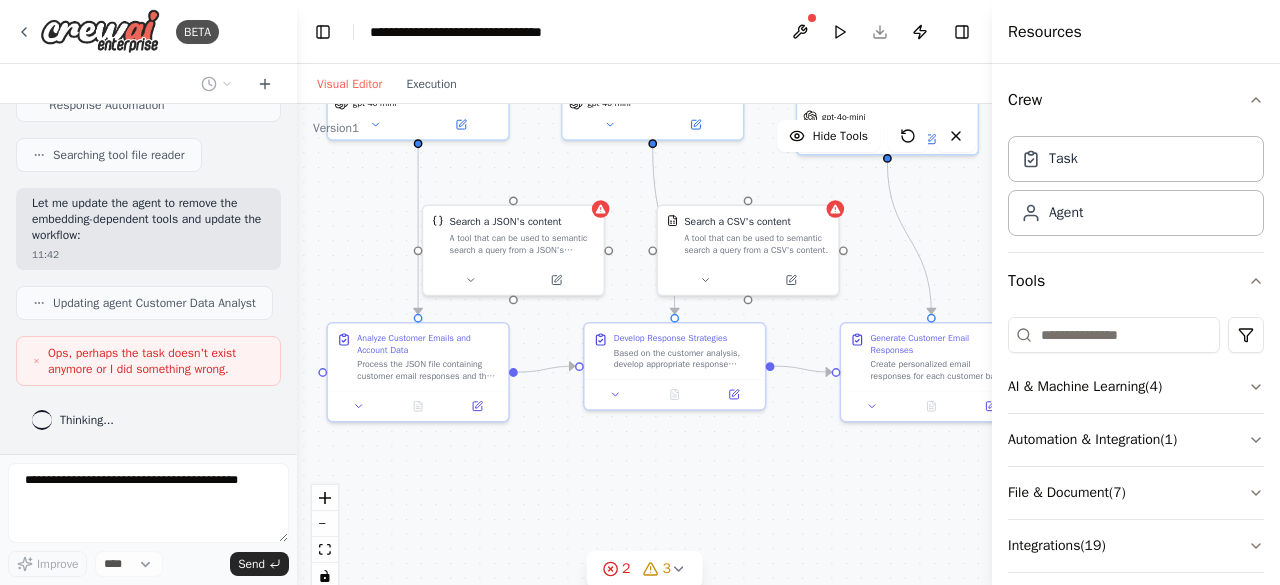 scroll, scrollTop: 2681, scrollLeft: 0, axis: vertical 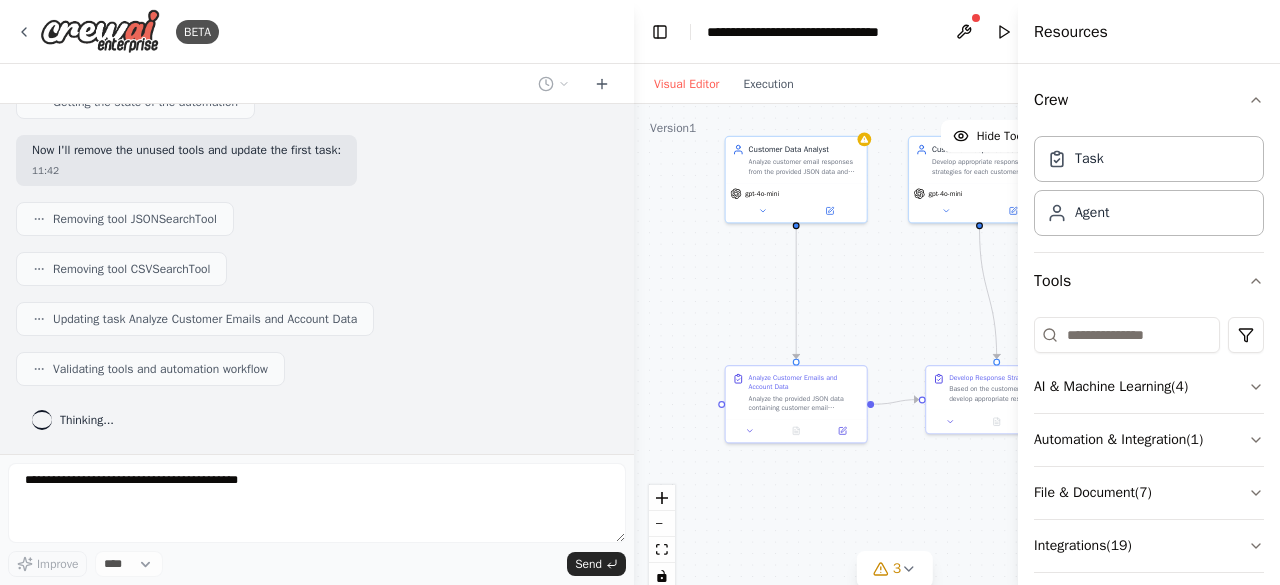 drag, startPoint x: 292, startPoint y: 355, endPoint x: 710, endPoint y: 354, distance: 418.0012 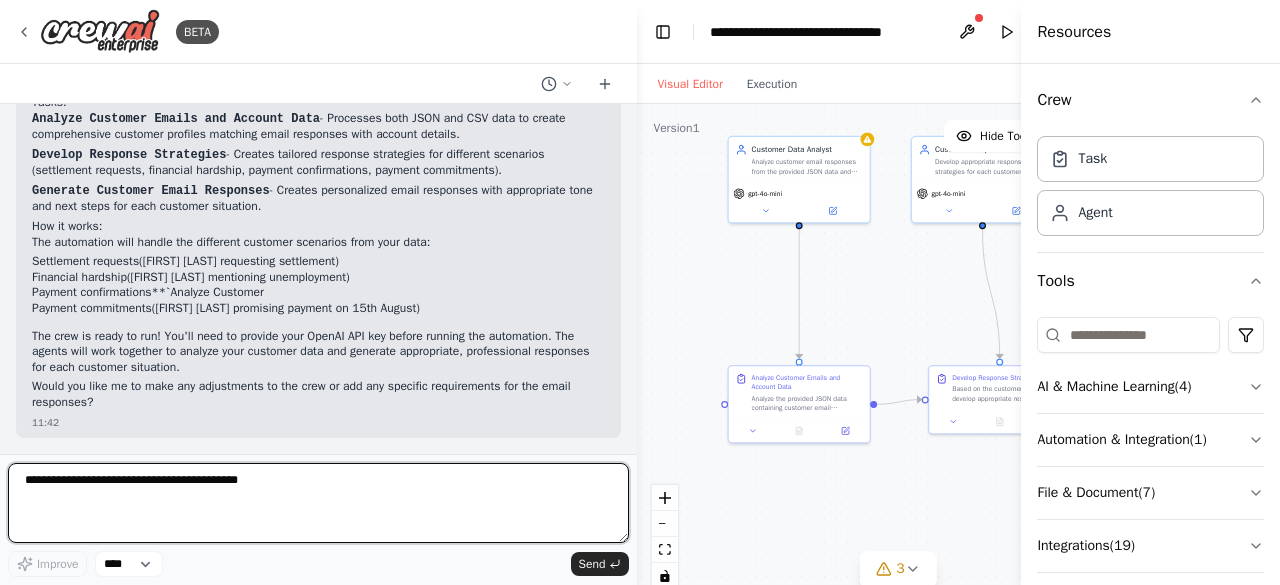 scroll, scrollTop: 2846, scrollLeft: 0, axis: vertical 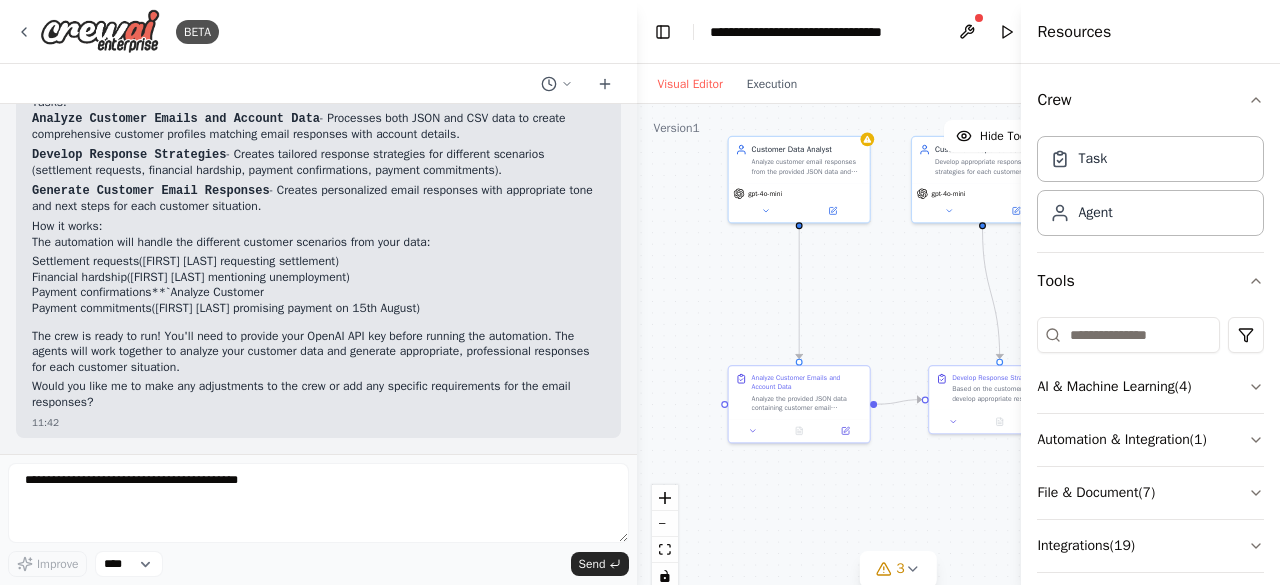drag, startPoint x: 181, startPoint y: 274, endPoint x: 560, endPoint y: 287, distance: 379.2229 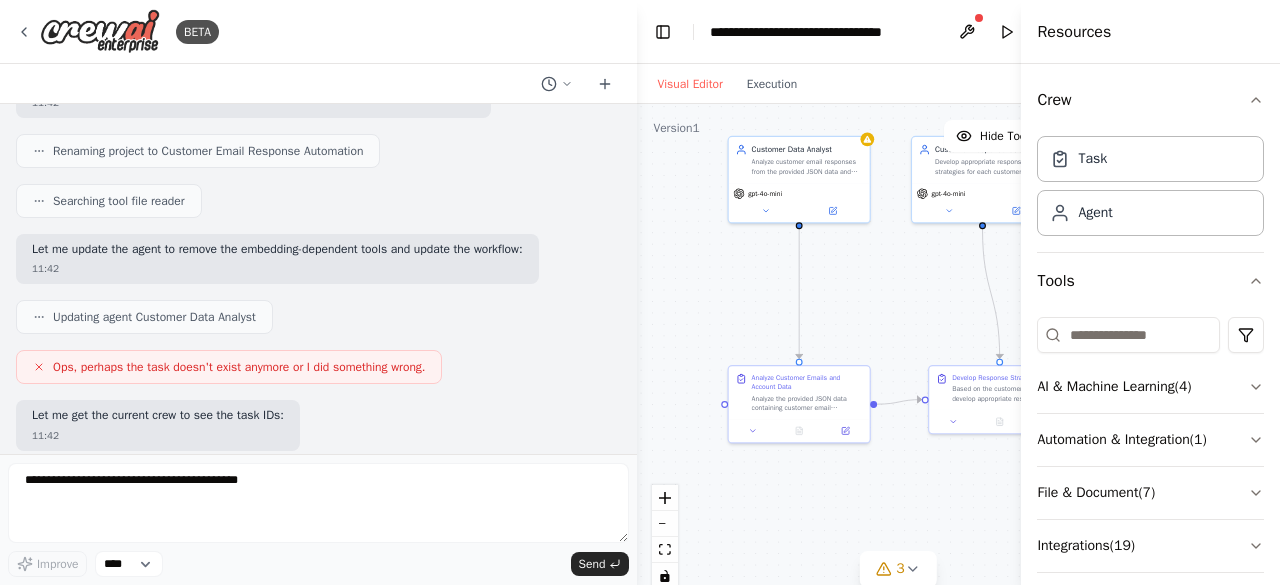 scroll, scrollTop: 1792, scrollLeft: 0, axis: vertical 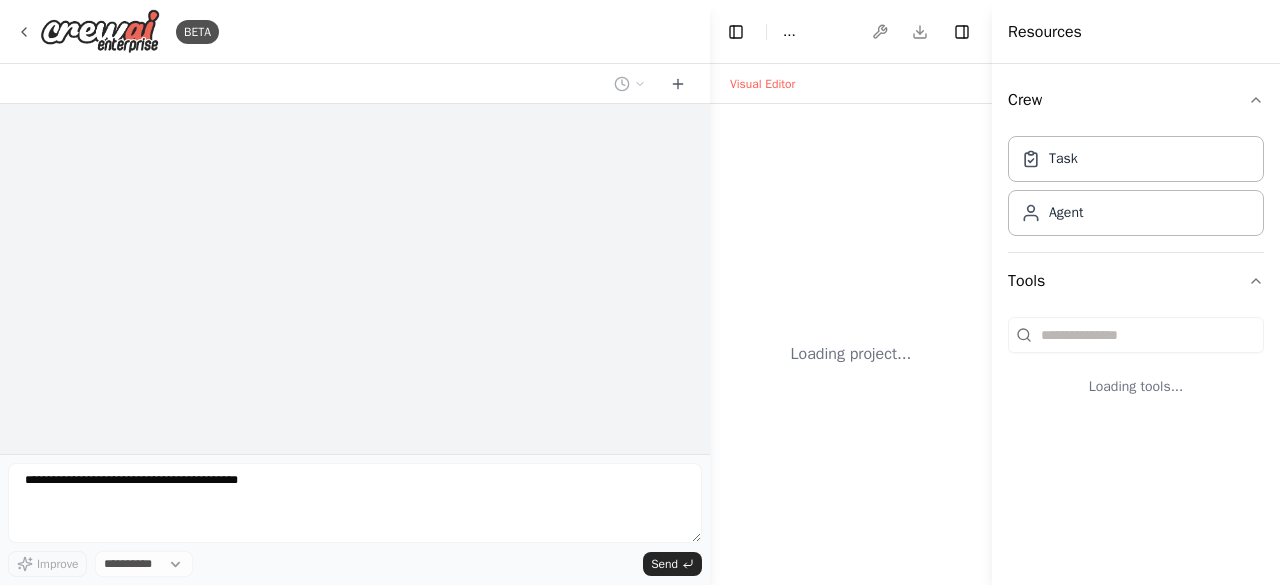 select on "****" 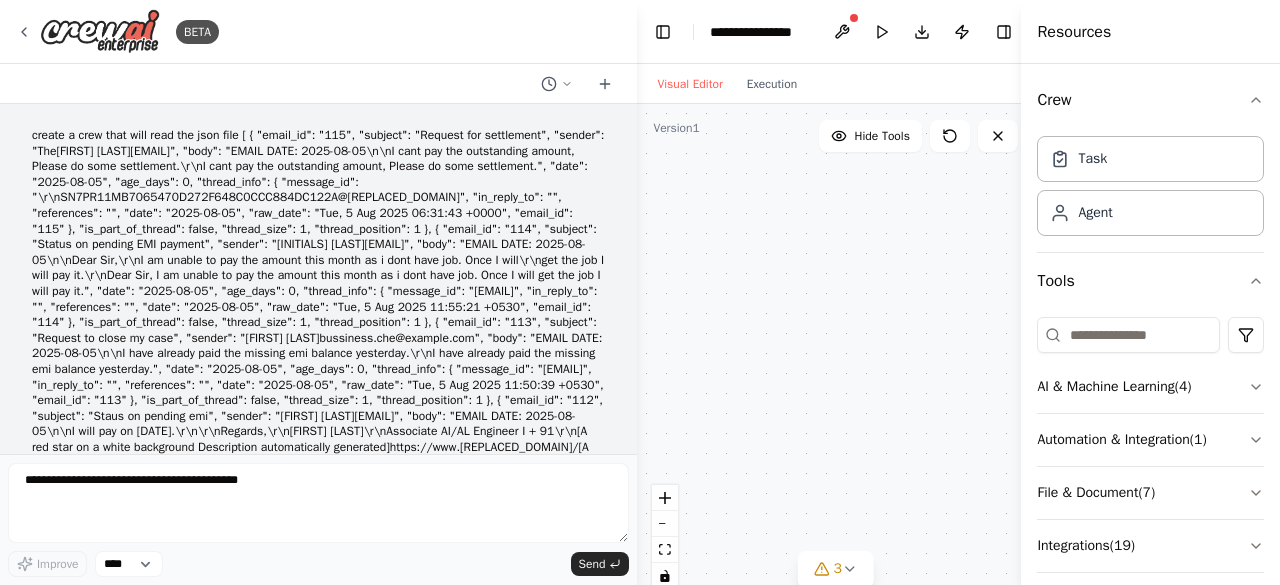 scroll, scrollTop: 0, scrollLeft: 0, axis: both 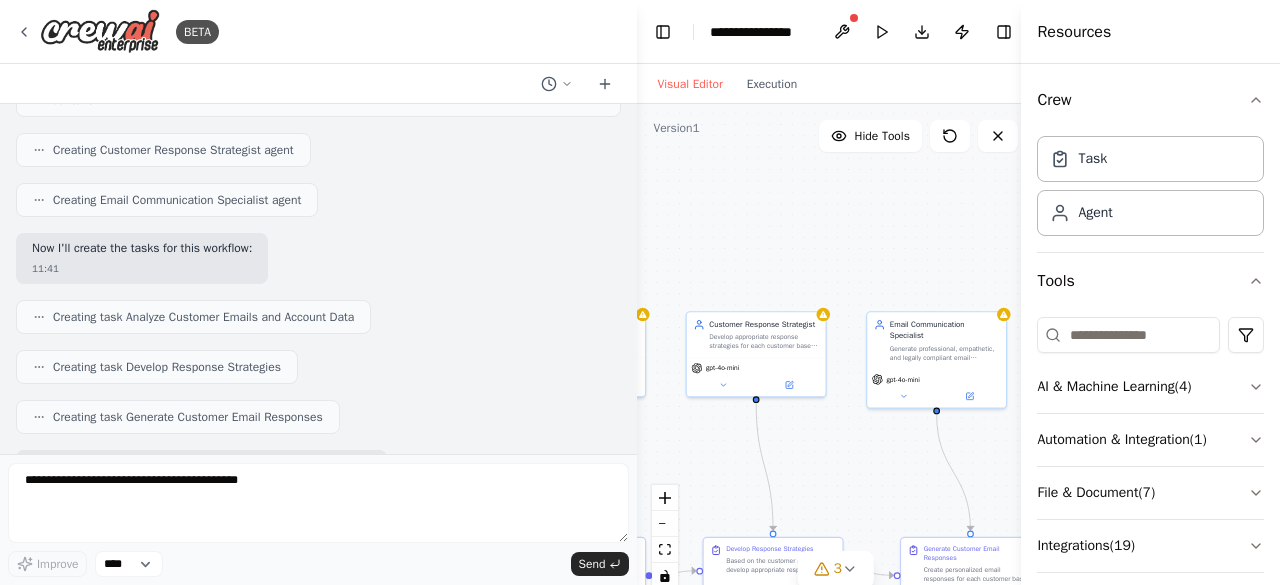 drag, startPoint x: 830, startPoint y: 241, endPoint x: 557, endPoint y: 342, distance: 291.08417 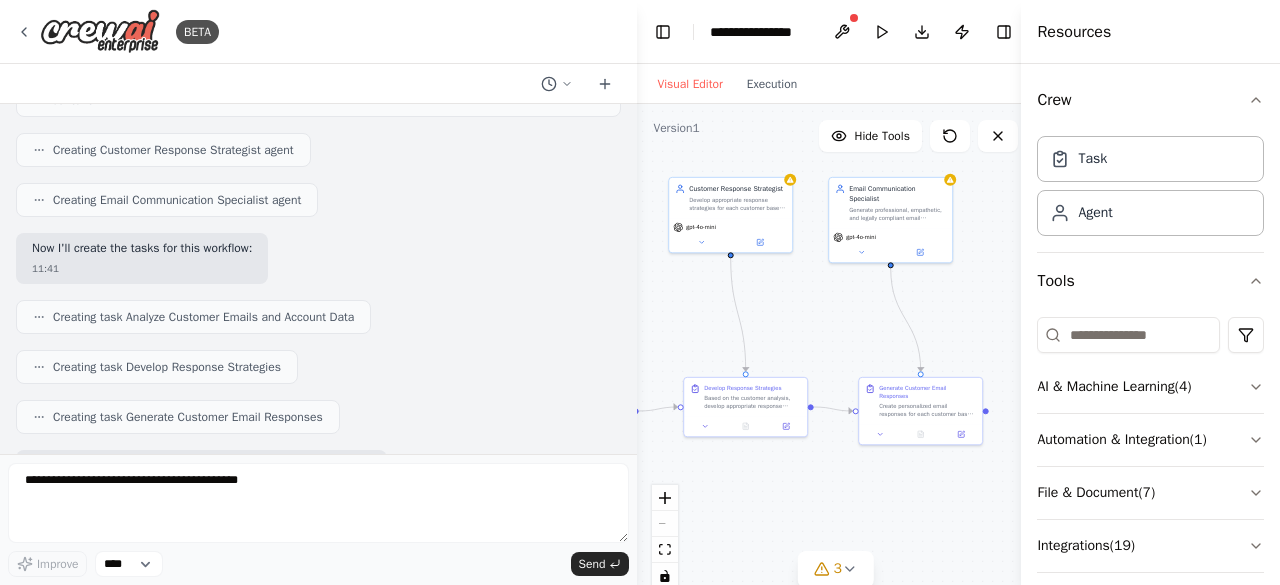 drag, startPoint x: 866, startPoint y: 303, endPoint x: 867, endPoint y: 89, distance: 214.00233 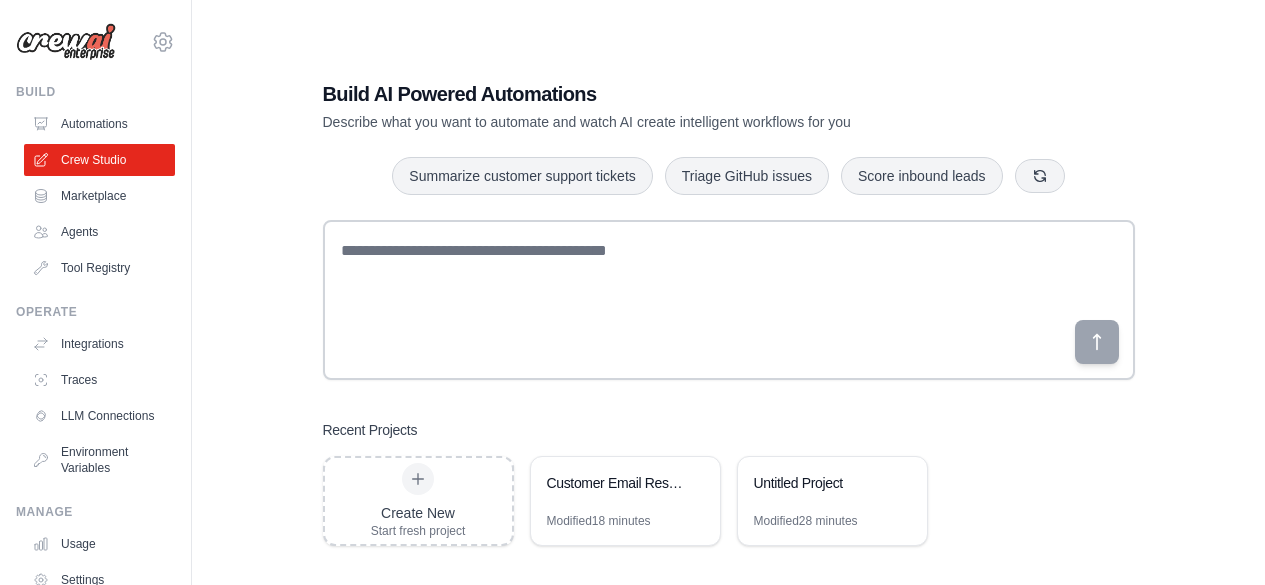 scroll, scrollTop: 0, scrollLeft: 0, axis: both 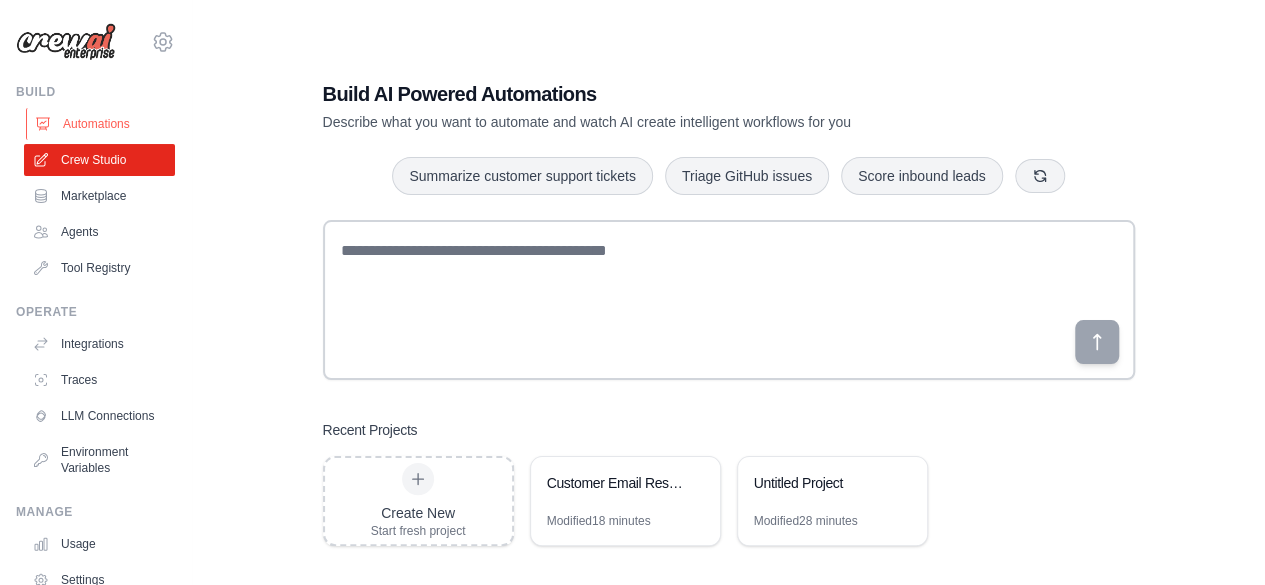 click on "Automations" at bounding box center (101, 124) 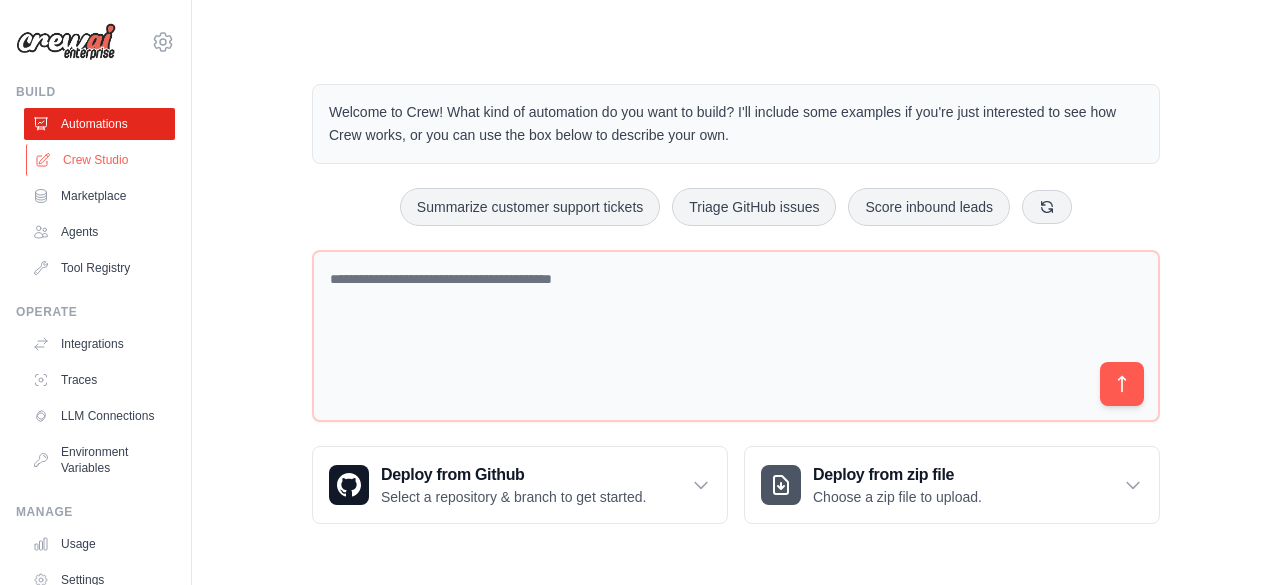 click on "Crew Studio" at bounding box center (101, 160) 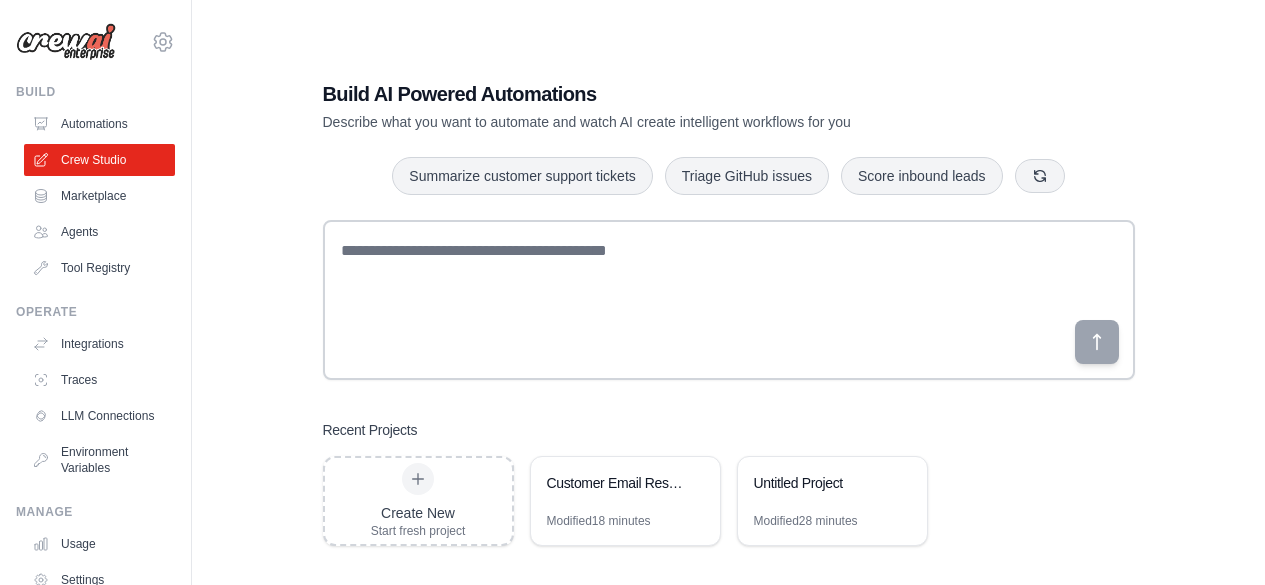 scroll, scrollTop: 0, scrollLeft: 0, axis: both 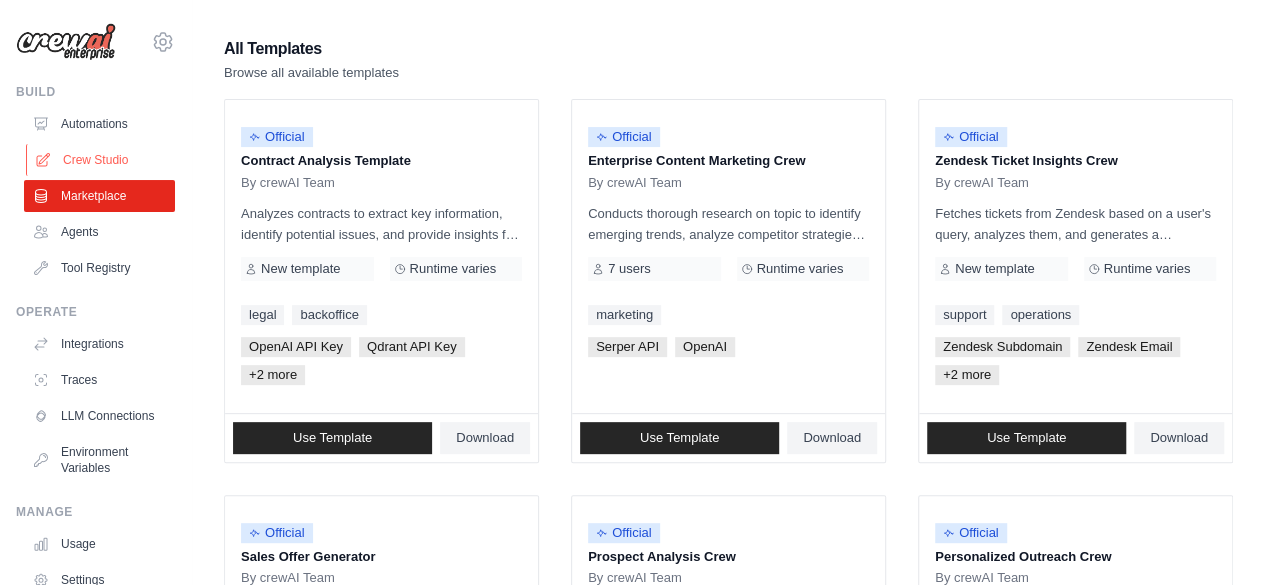 click on "Crew Studio" at bounding box center (101, 160) 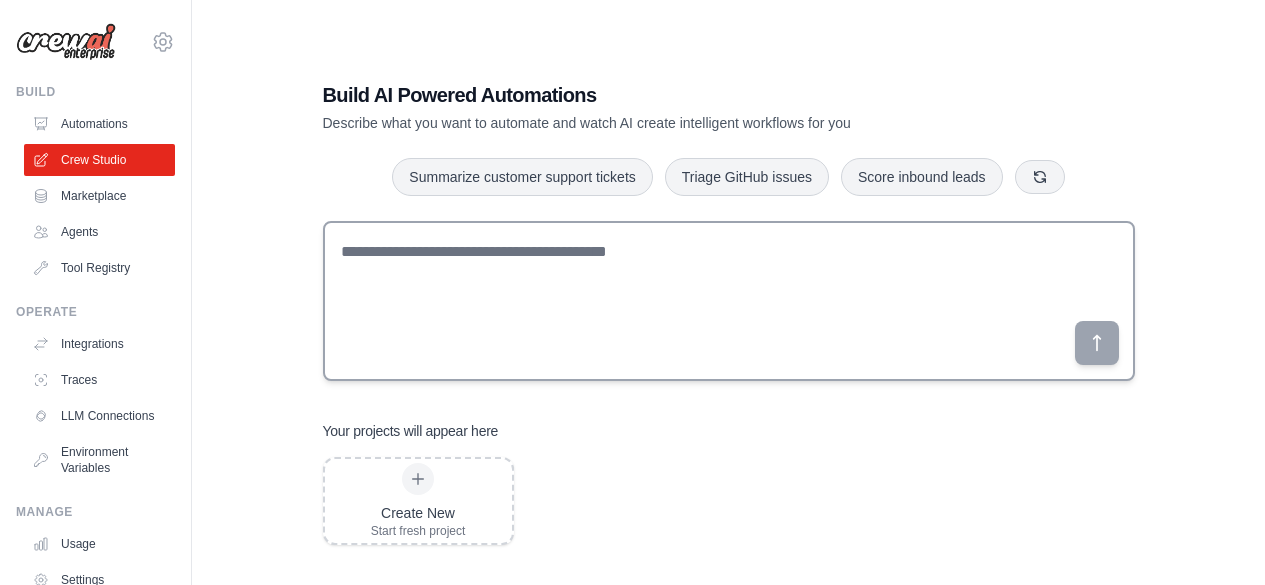 scroll, scrollTop: 0, scrollLeft: 0, axis: both 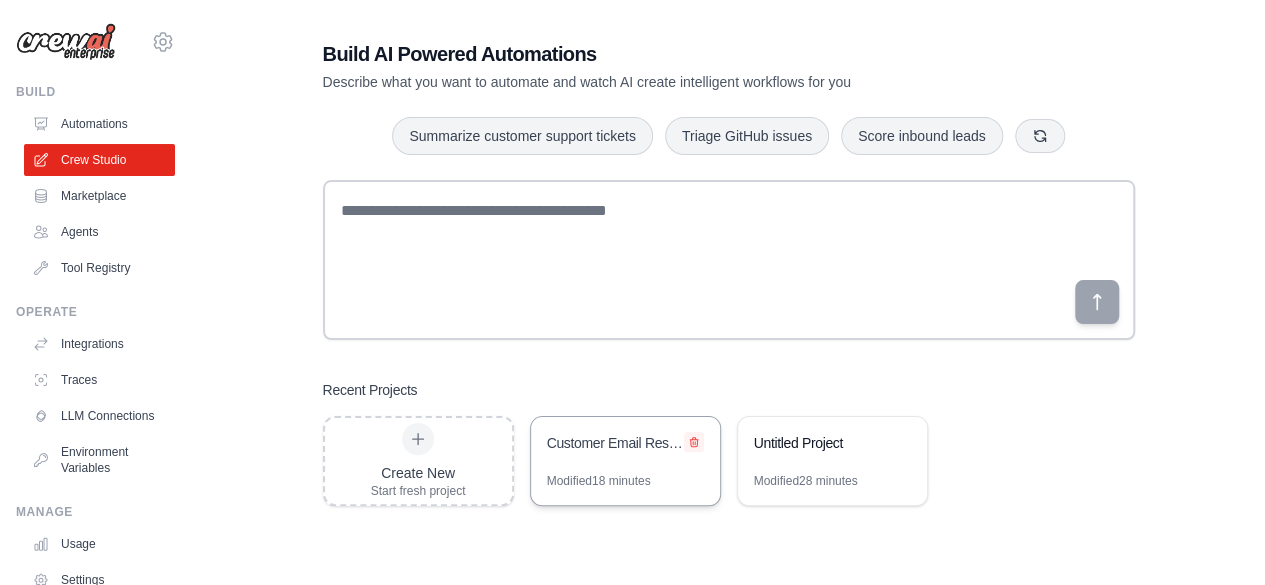 click 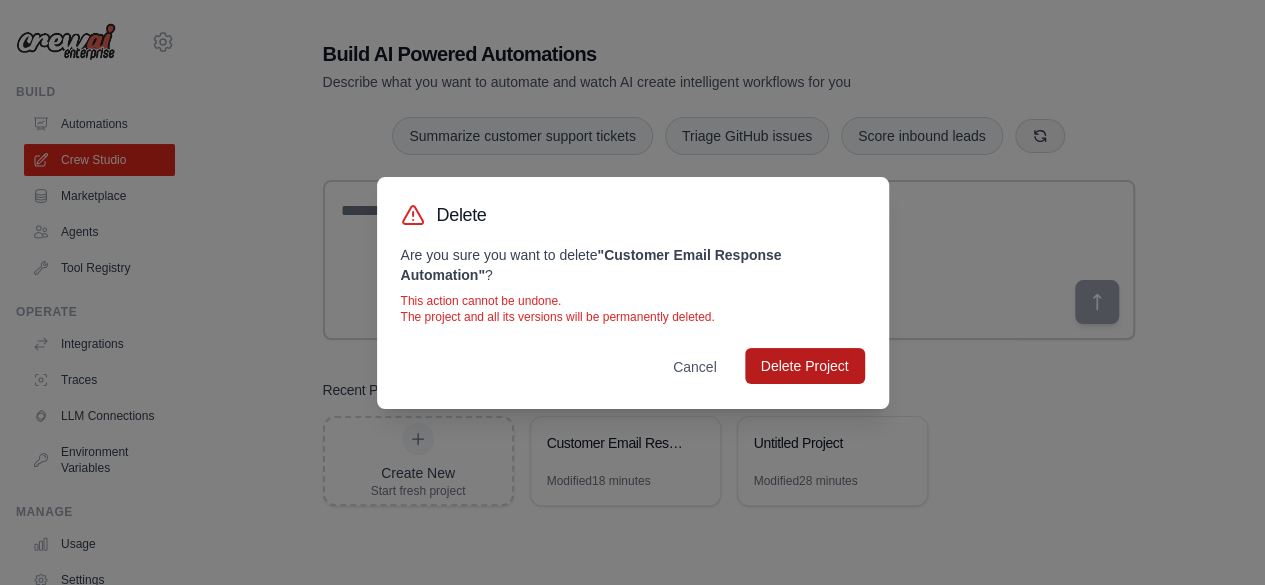 click on "Delete Project" at bounding box center [805, 366] 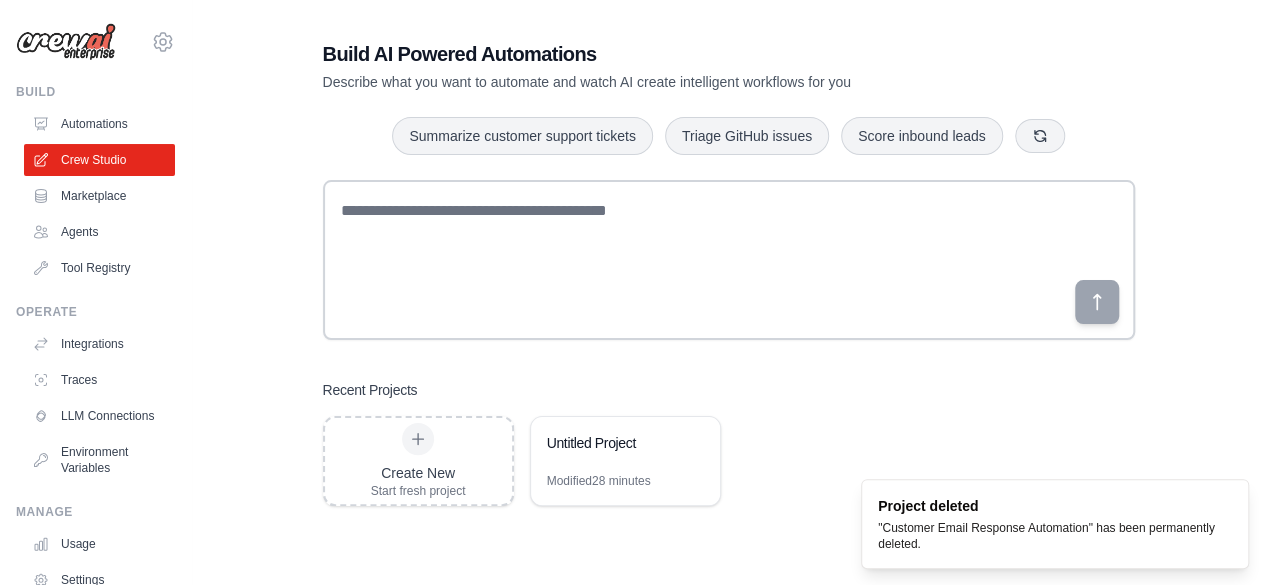 click on "Summarize customer support tickets Triage GitHub issues Score inbound leads" at bounding box center (729, 136) 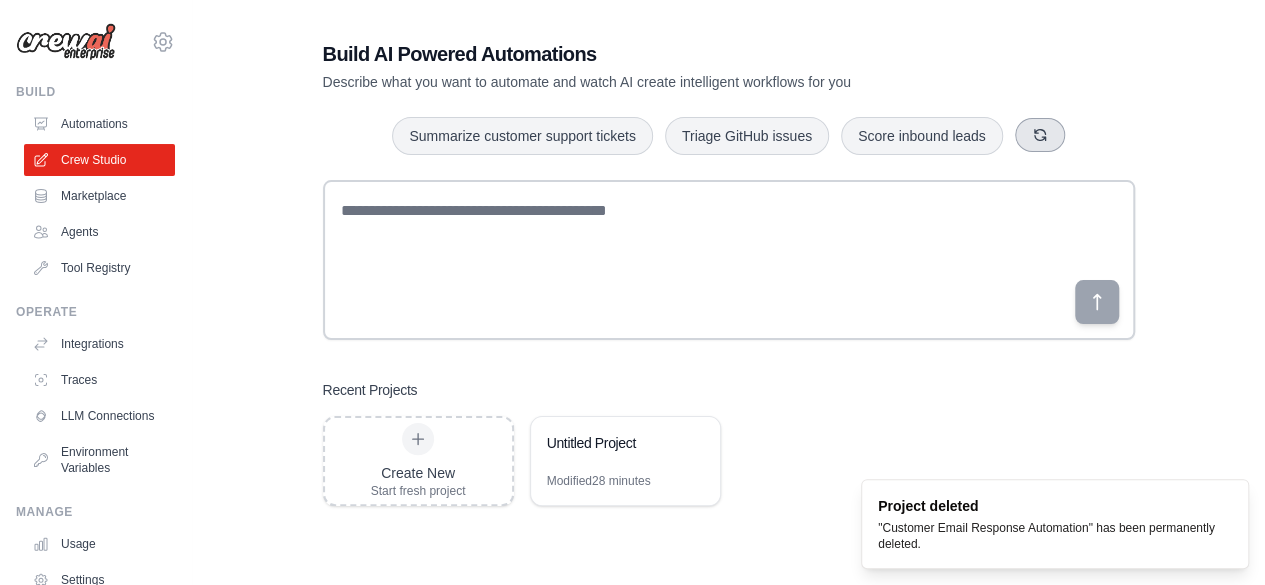 click 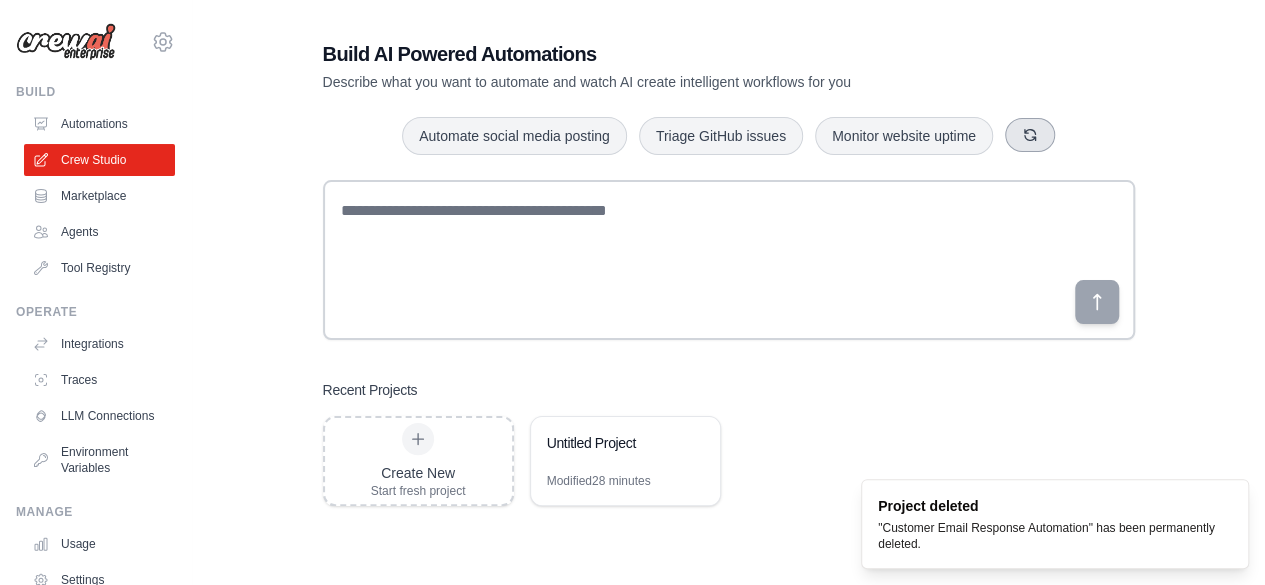 click 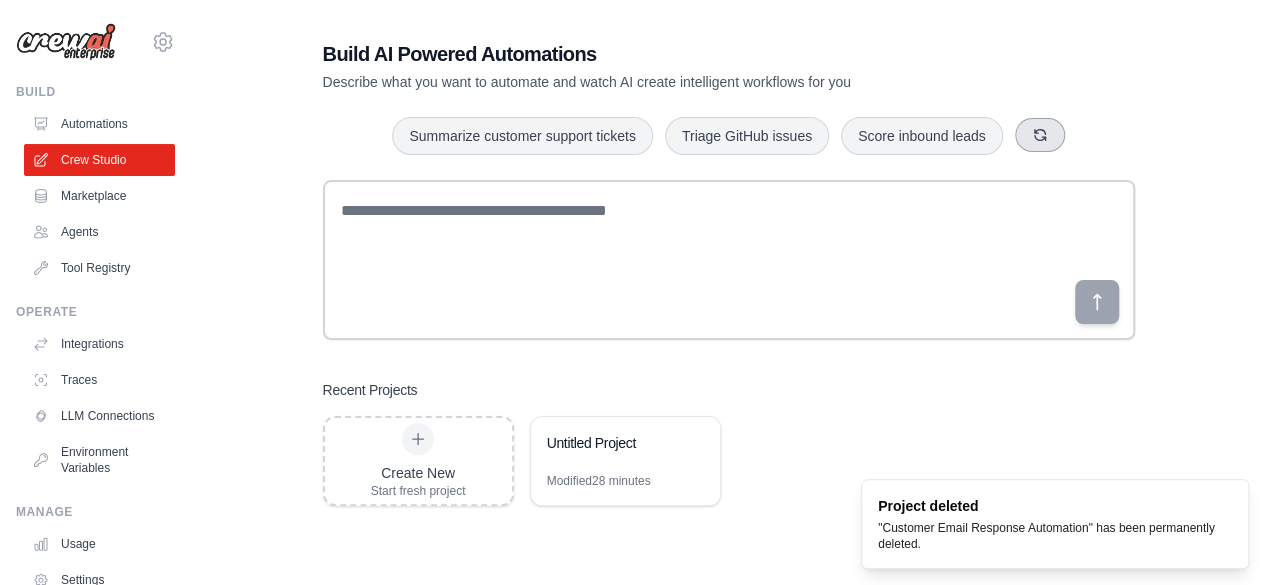 click 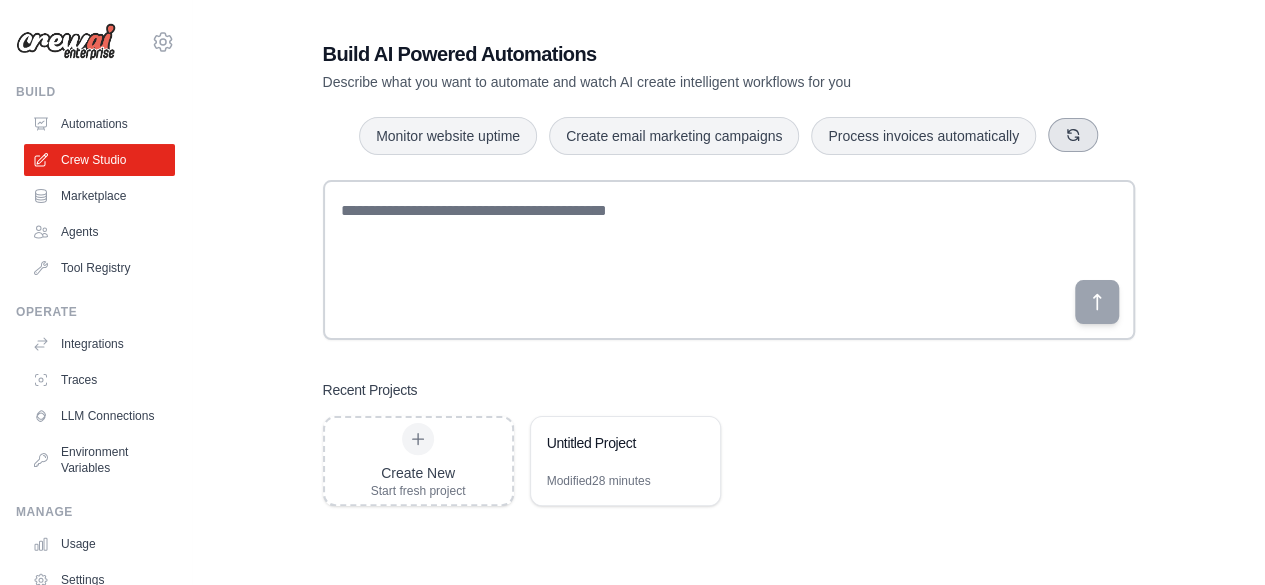 click 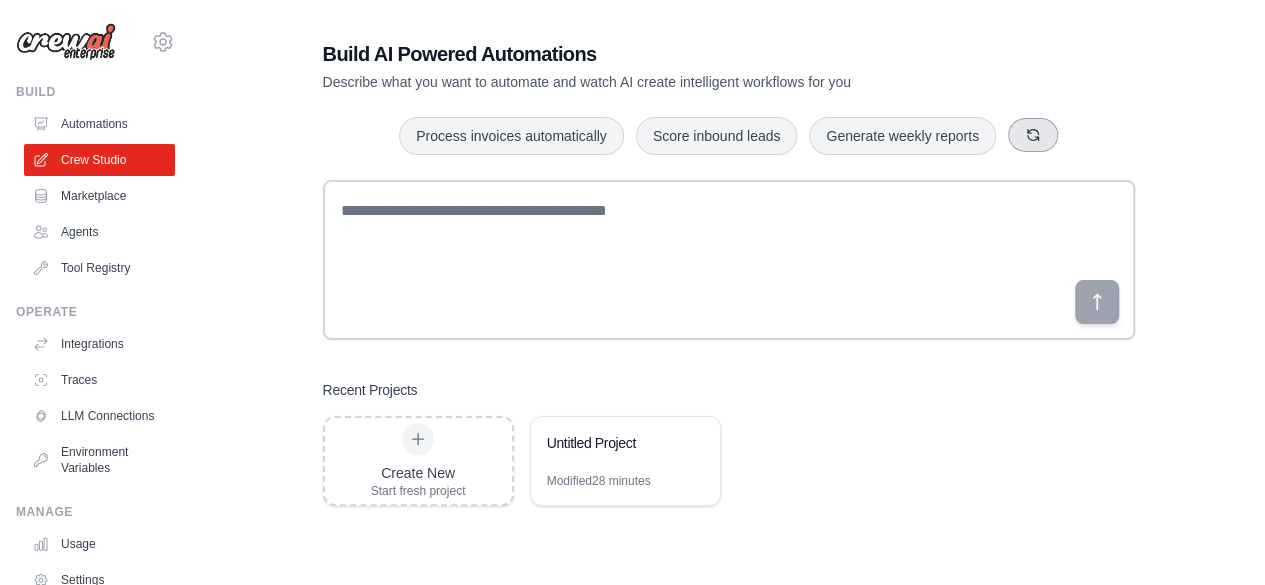 click 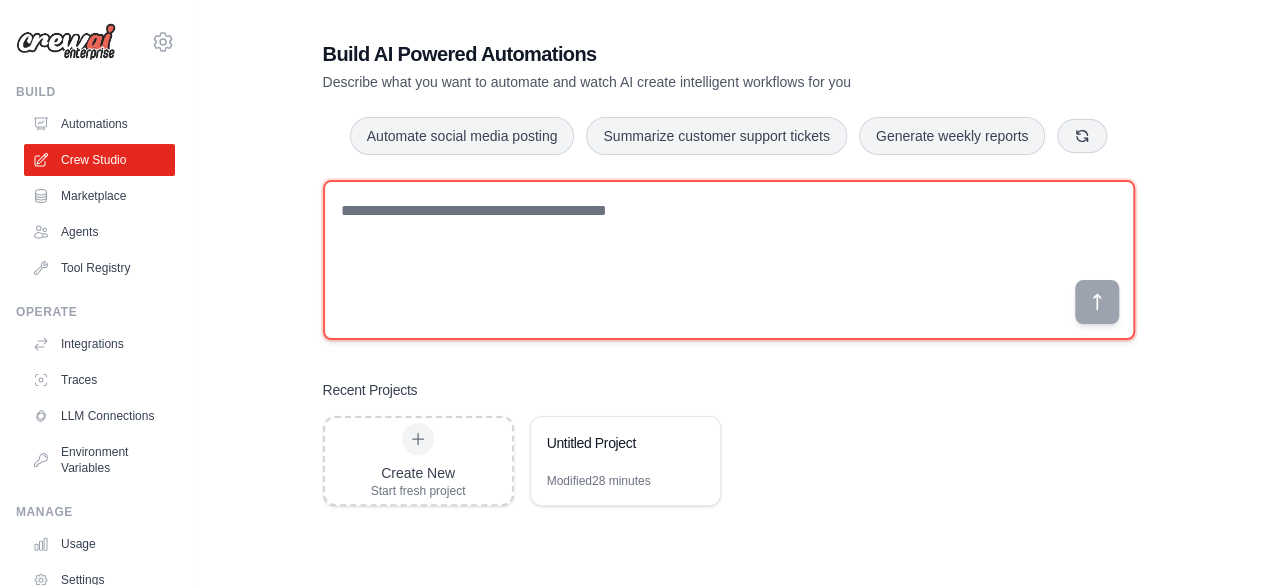 click at bounding box center (729, 260) 